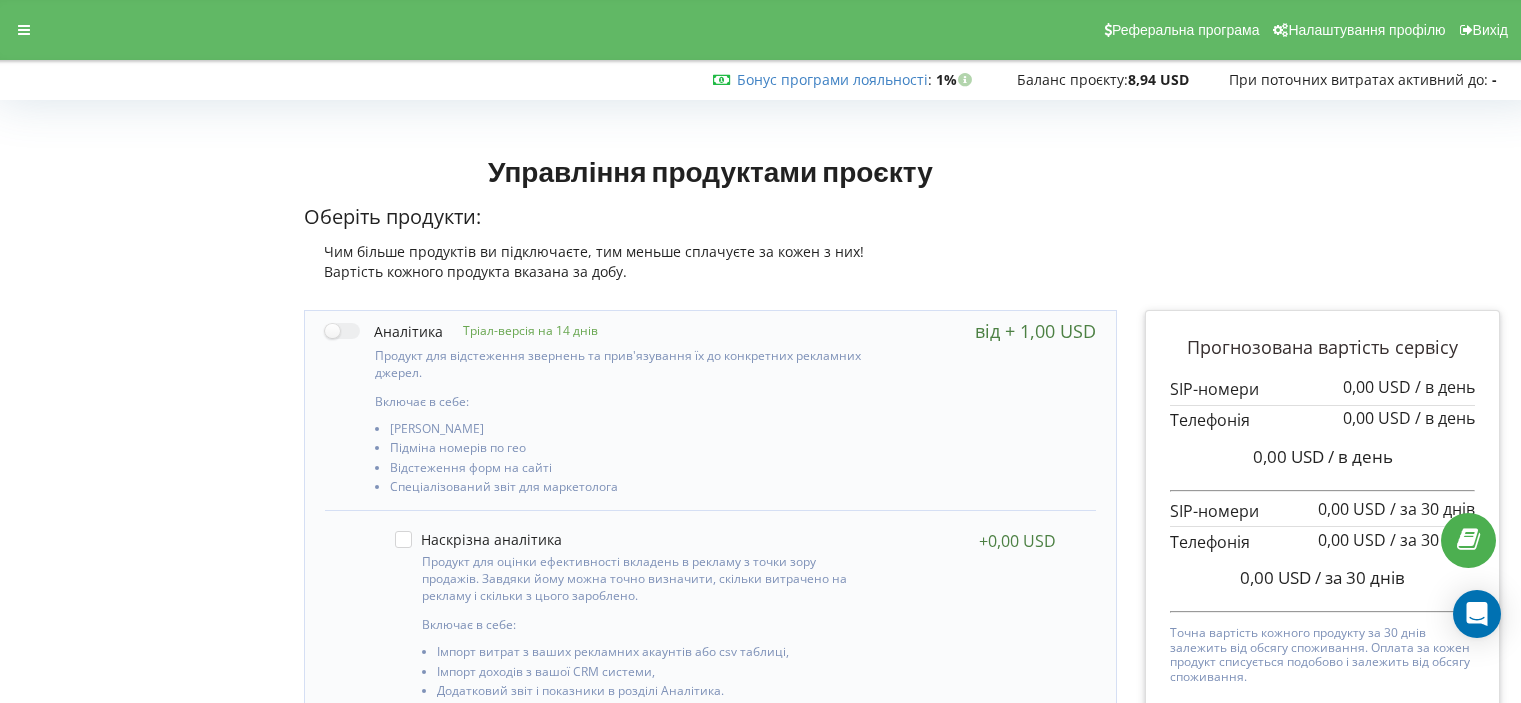 scroll, scrollTop: 0, scrollLeft: 0, axis: both 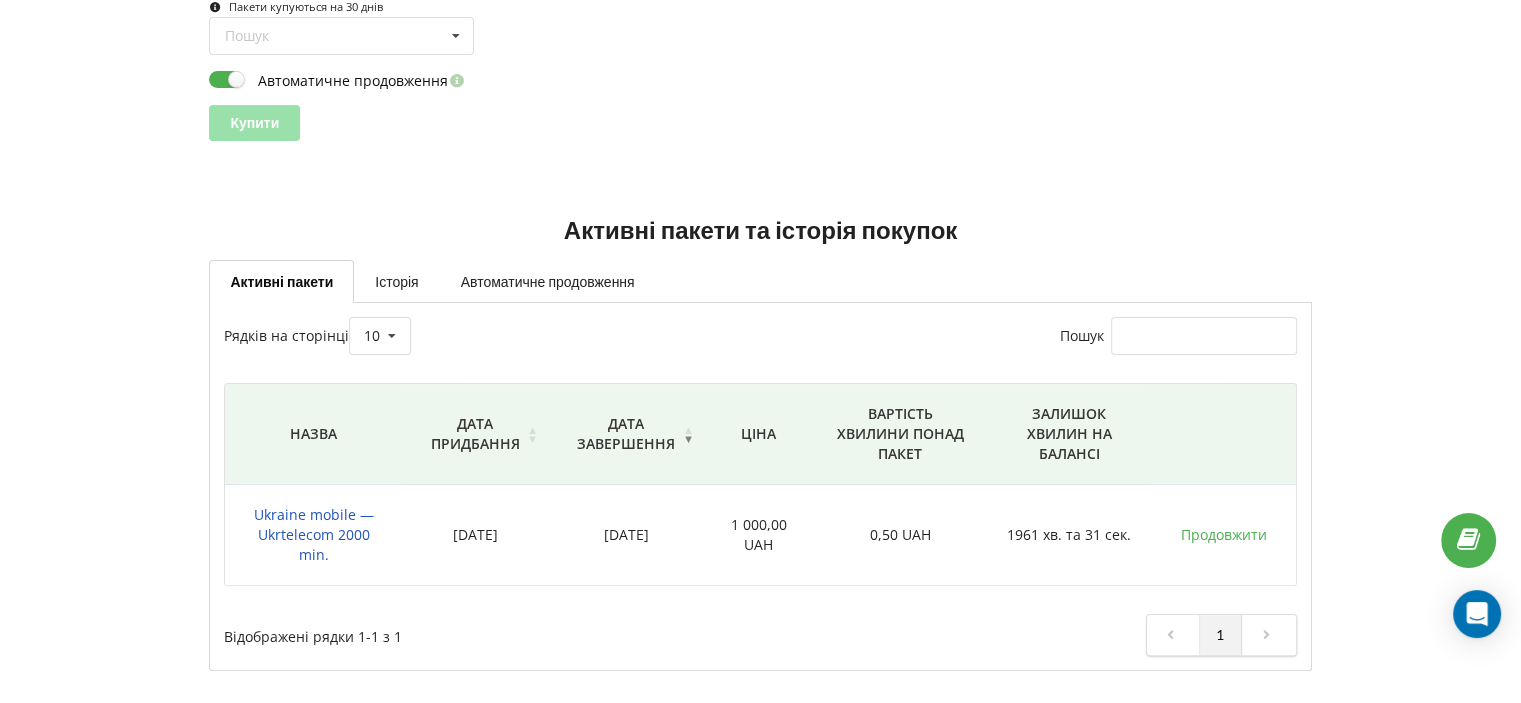 click on "1" at bounding box center [1001, 635] 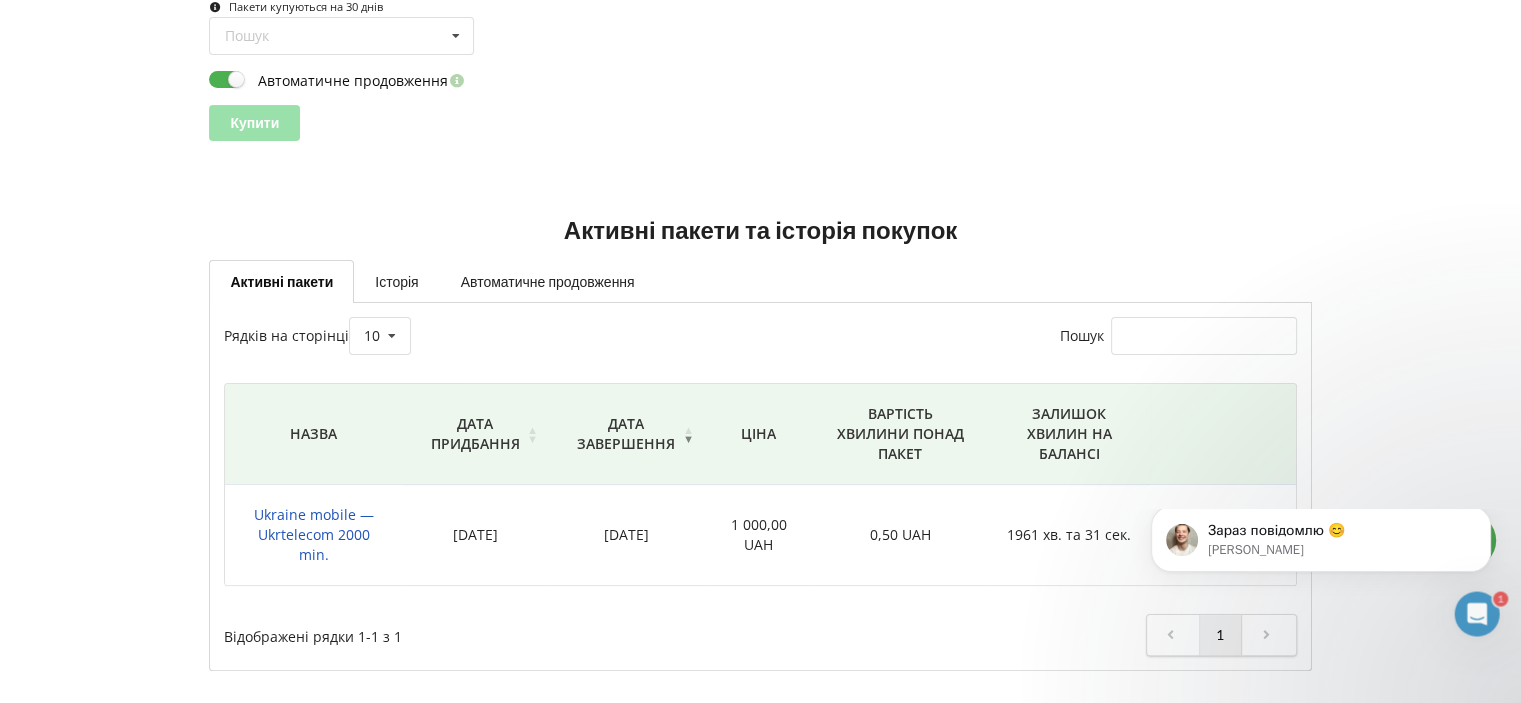 scroll, scrollTop: 0, scrollLeft: 0, axis: both 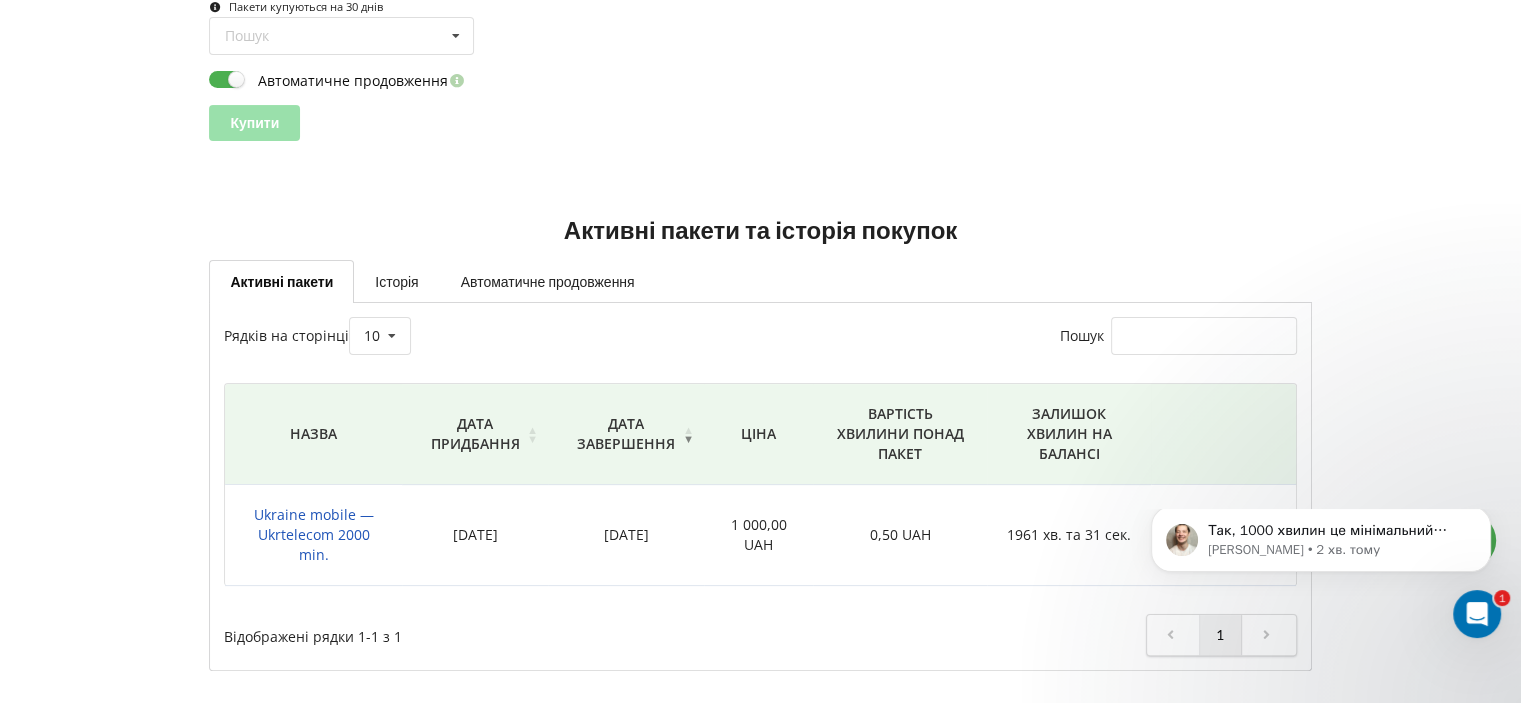 click at bounding box center (1420, 452) 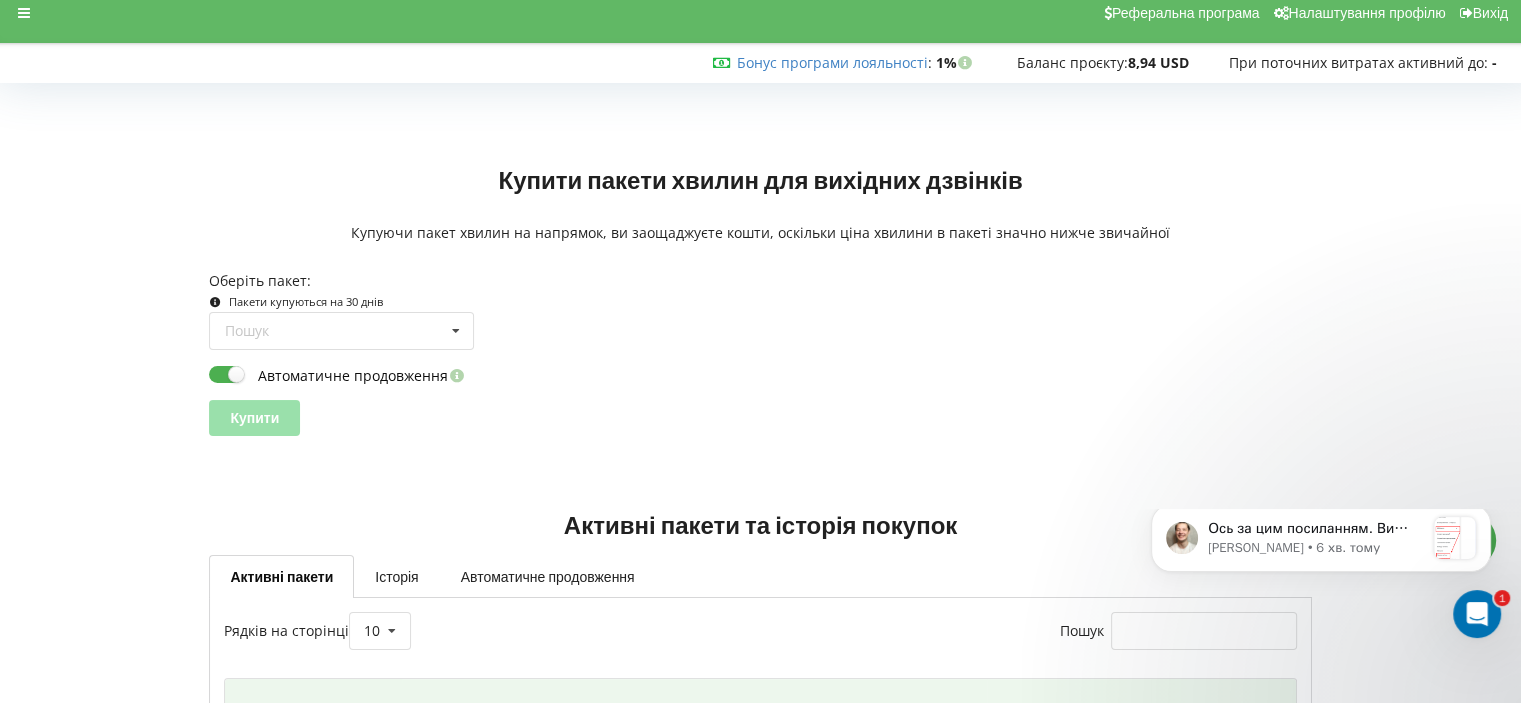 scroll, scrollTop: 0, scrollLeft: 0, axis: both 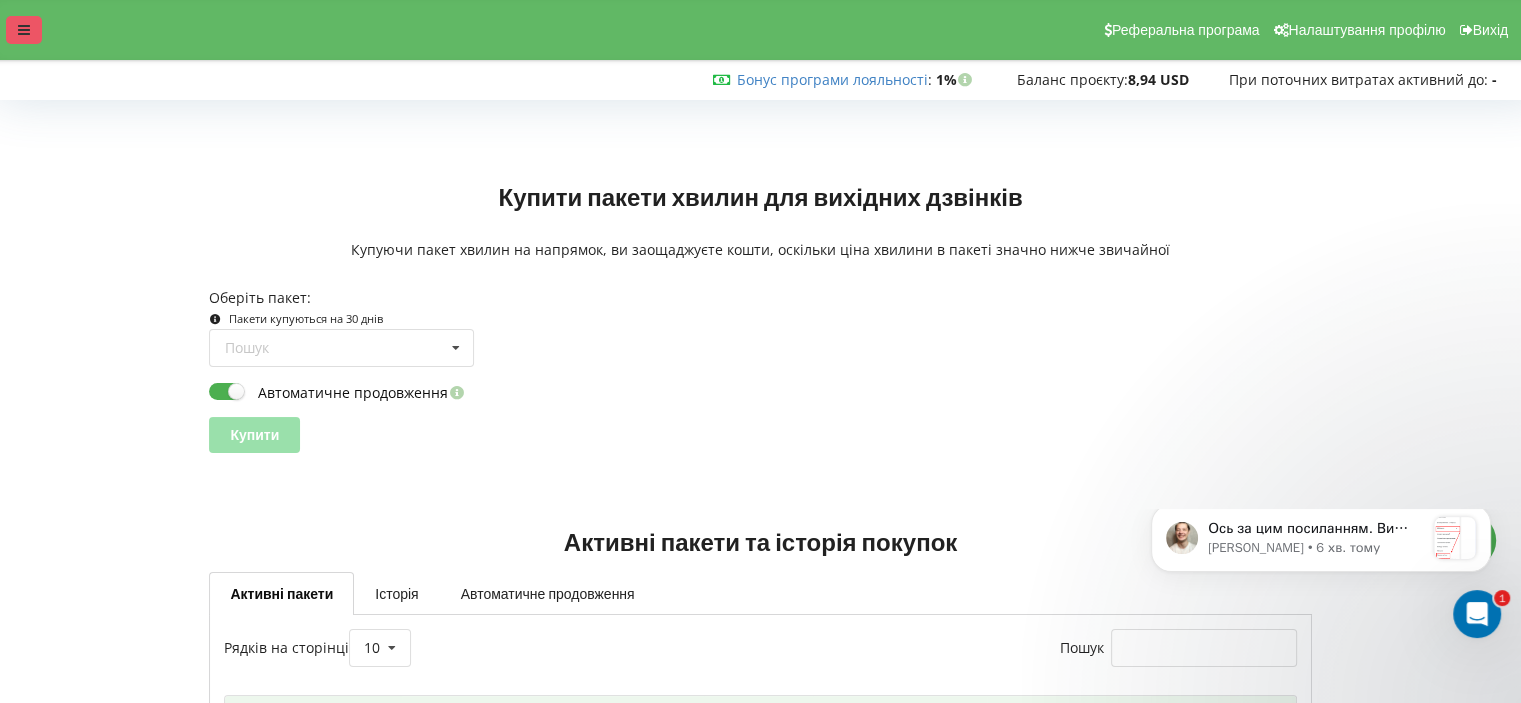 click at bounding box center [24, 30] 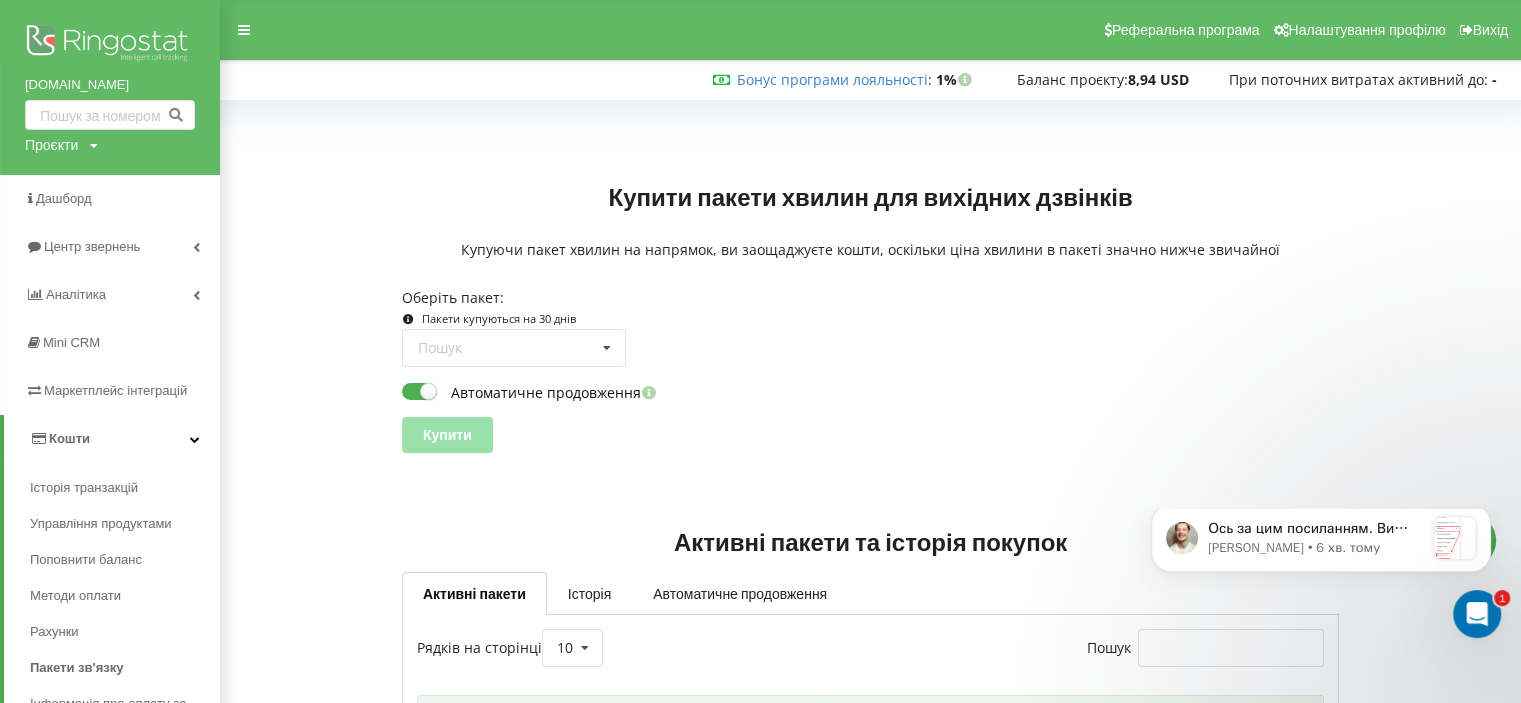 click on "Кошти" at bounding box center [112, 439] 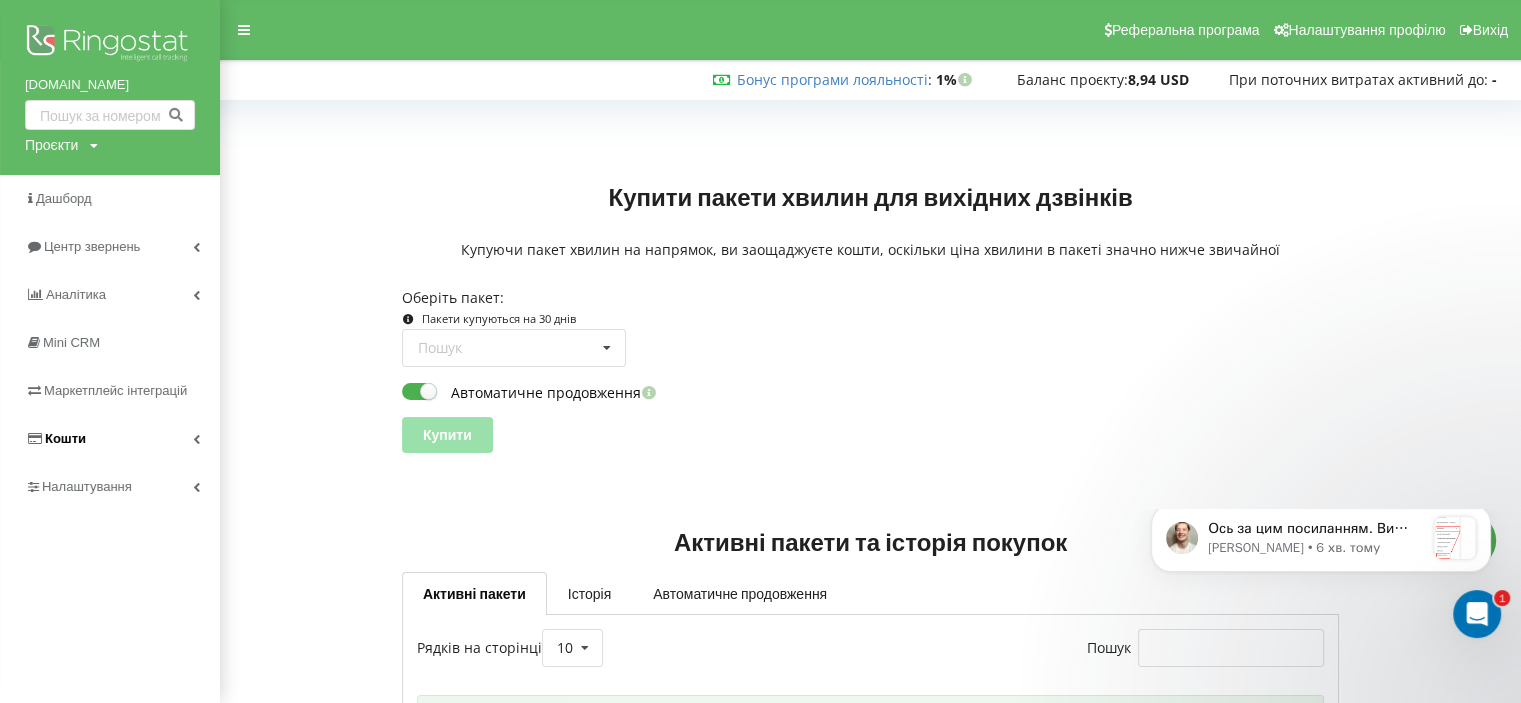 click on "Кошти" at bounding box center (110, 439) 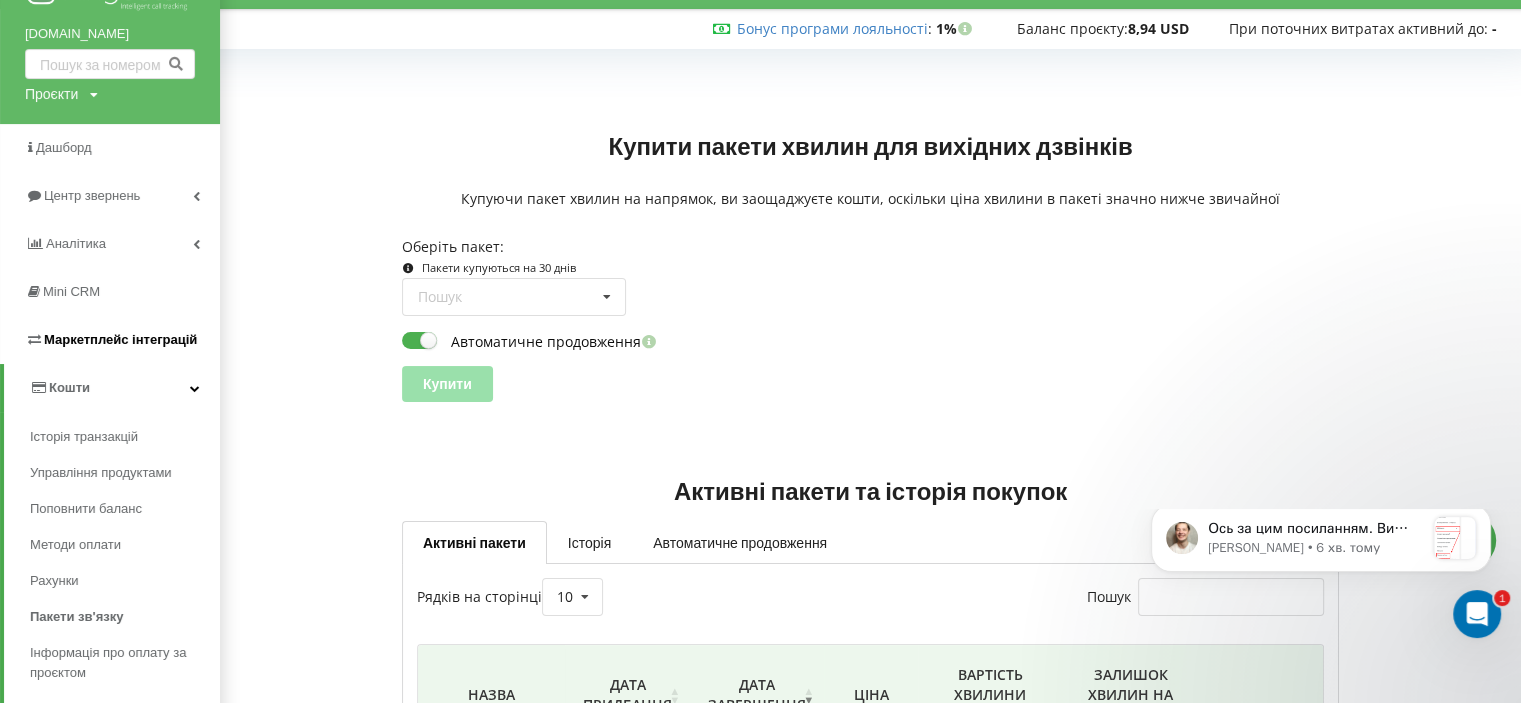 scroll, scrollTop: 100, scrollLeft: 0, axis: vertical 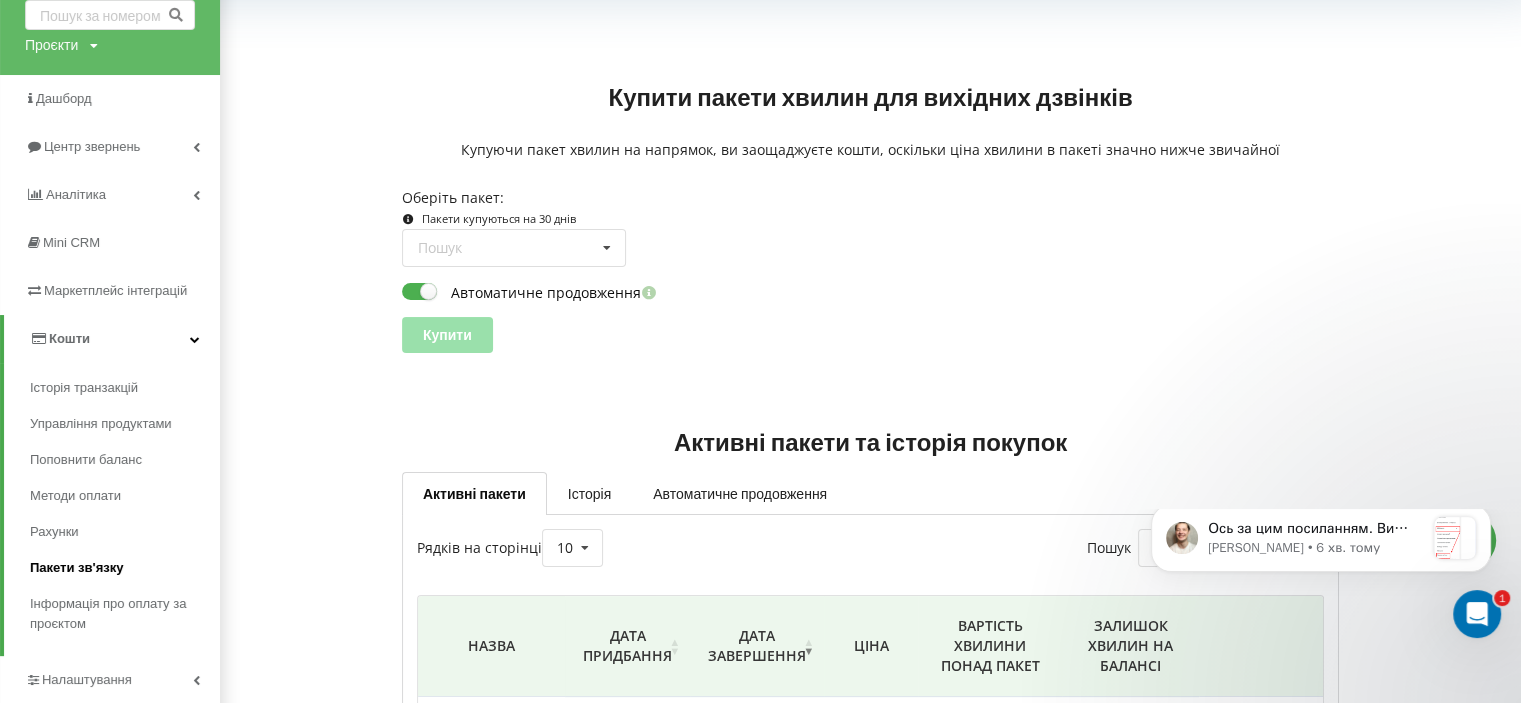 click on "Пакети зв'язку" at bounding box center (76, 568) 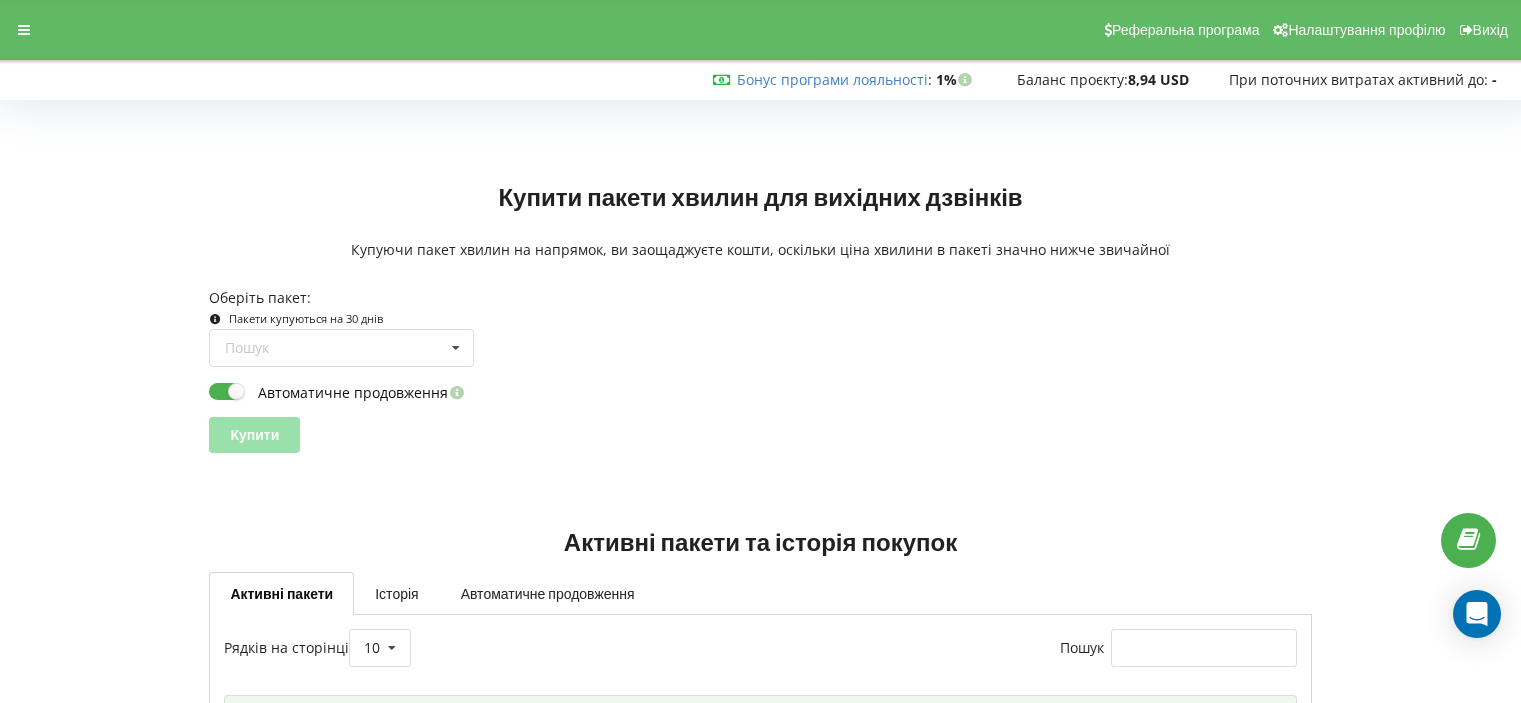 scroll, scrollTop: 138, scrollLeft: 0, axis: vertical 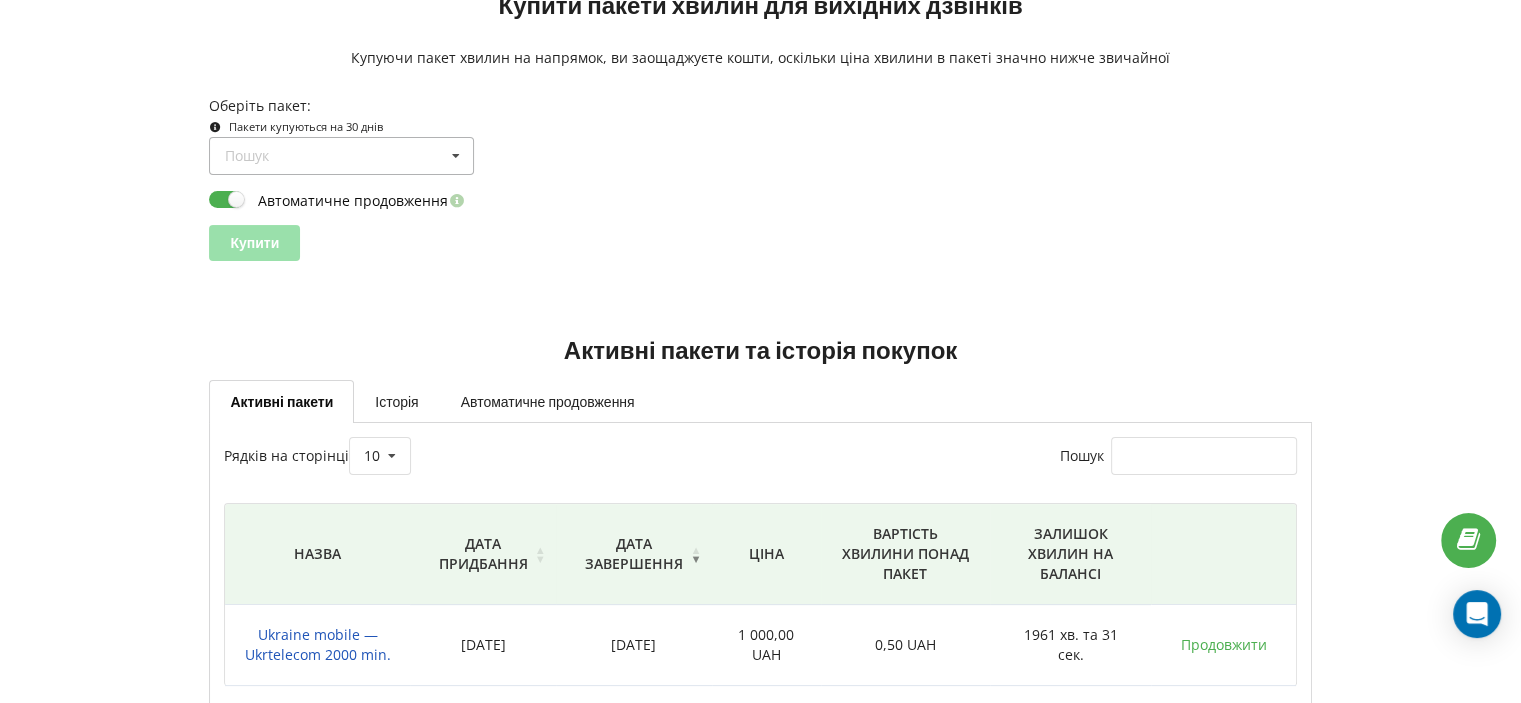 click at bounding box center [456, 156] 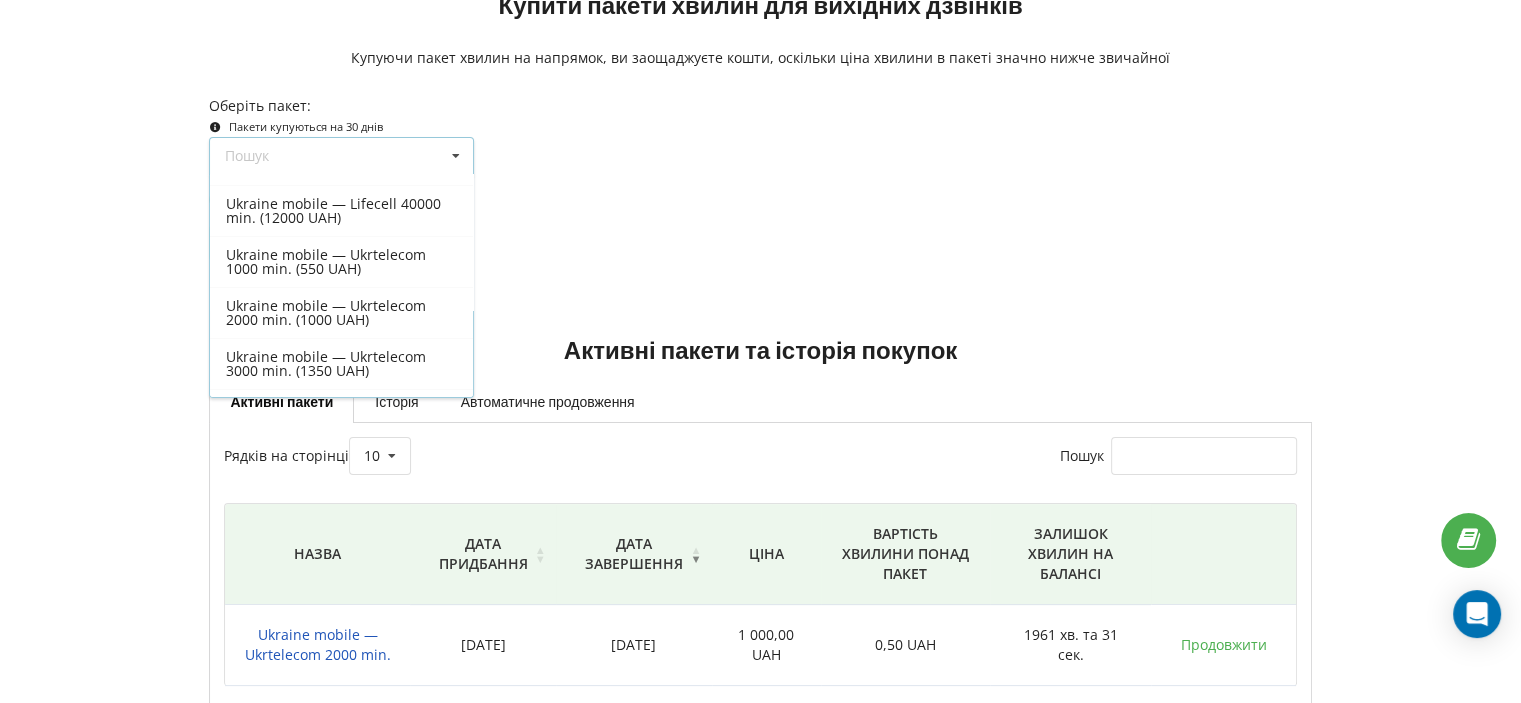 scroll, scrollTop: 338, scrollLeft: 0, axis: vertical 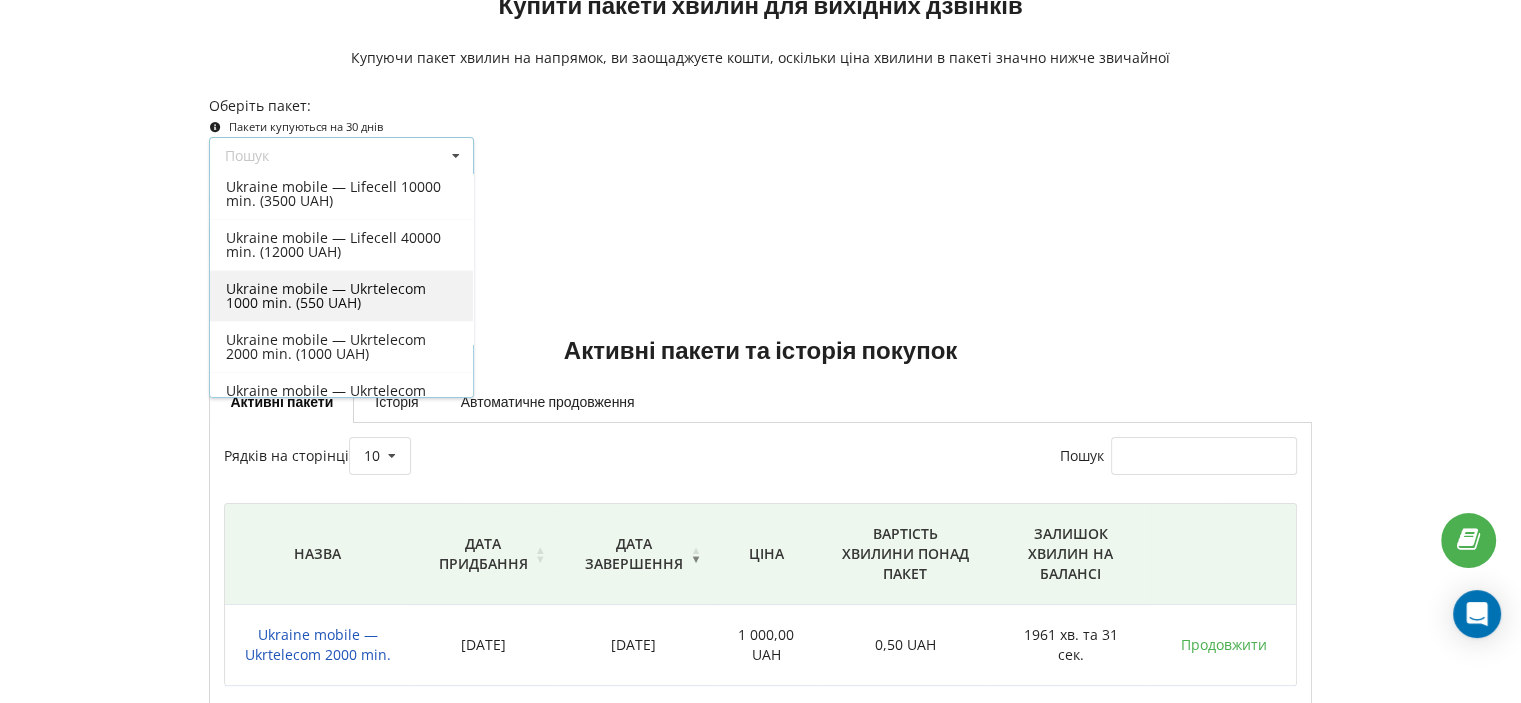 click on "Ukraine mobile — Ukrtelecom 1000 min. (550 UAH)" at bounding box center [341, 296] 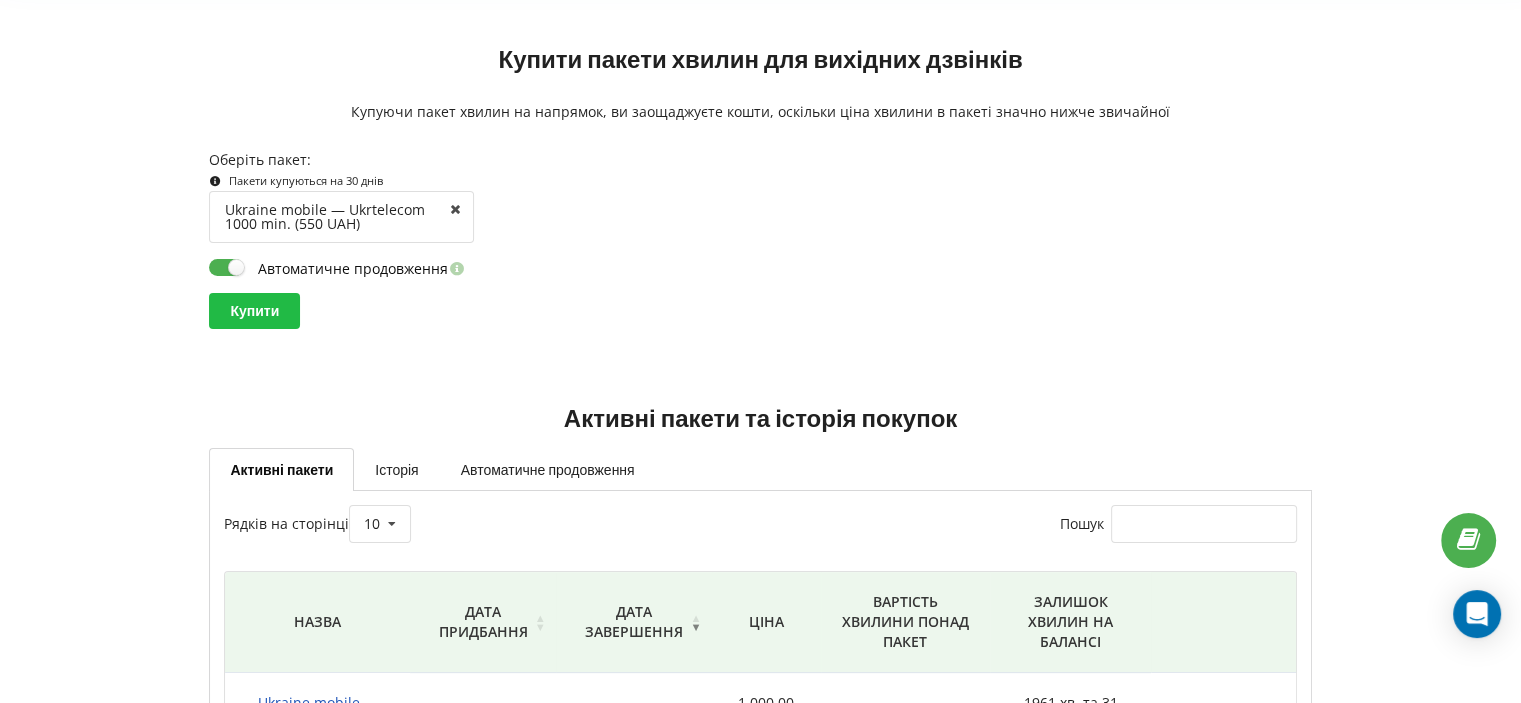 scroll, scrollTop: 92, scrollLeft: 0, axis: vertical 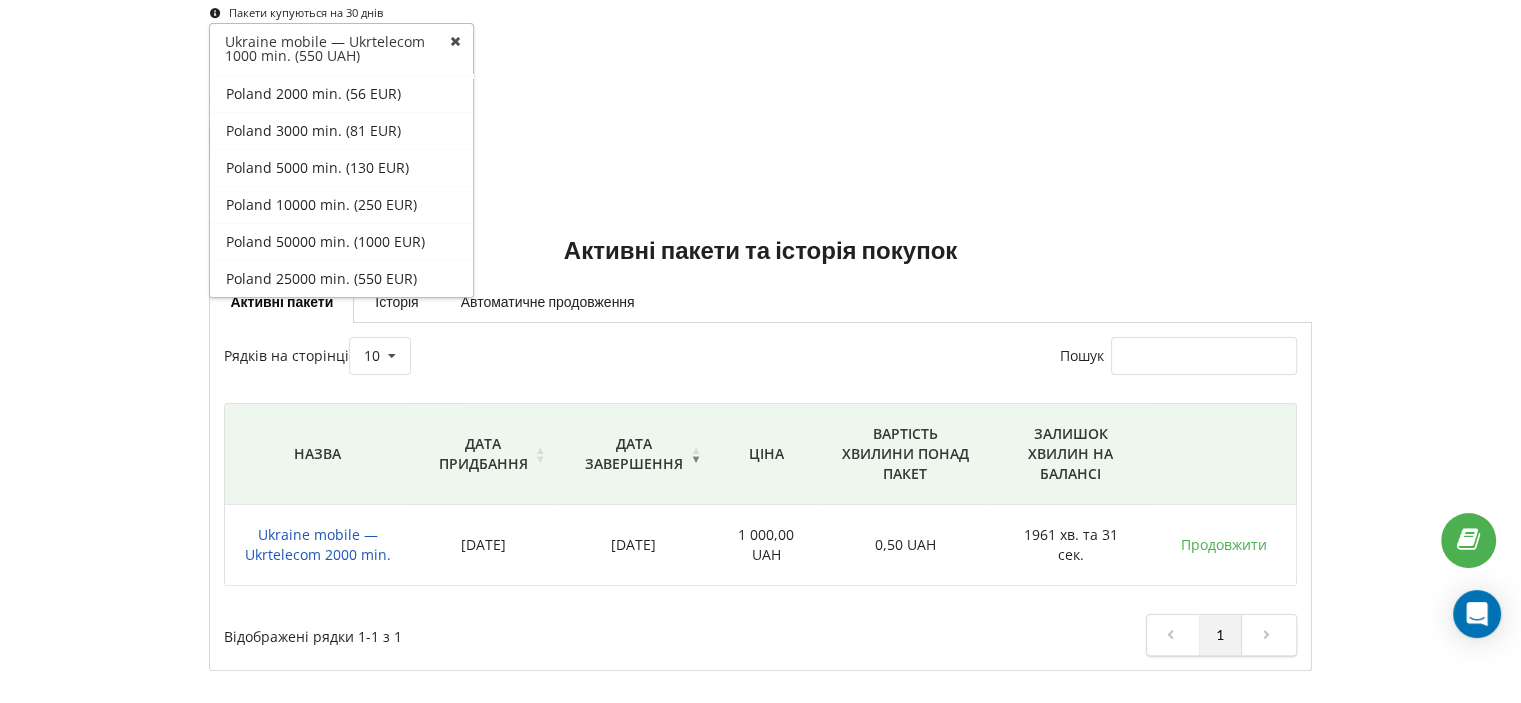 click on "Купити" at bounding box center (760, 143) 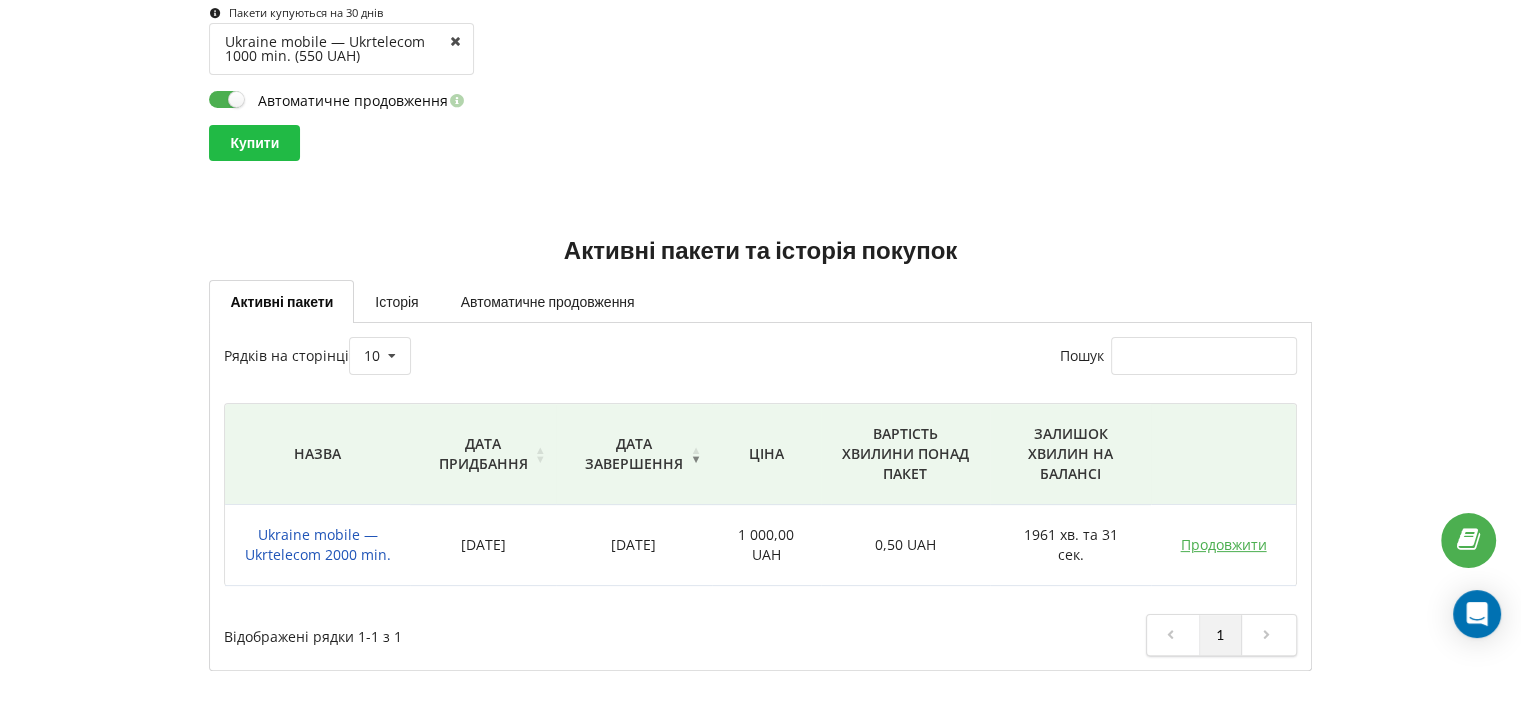 click on "Продовжити" at bounding box center [1223, 544] 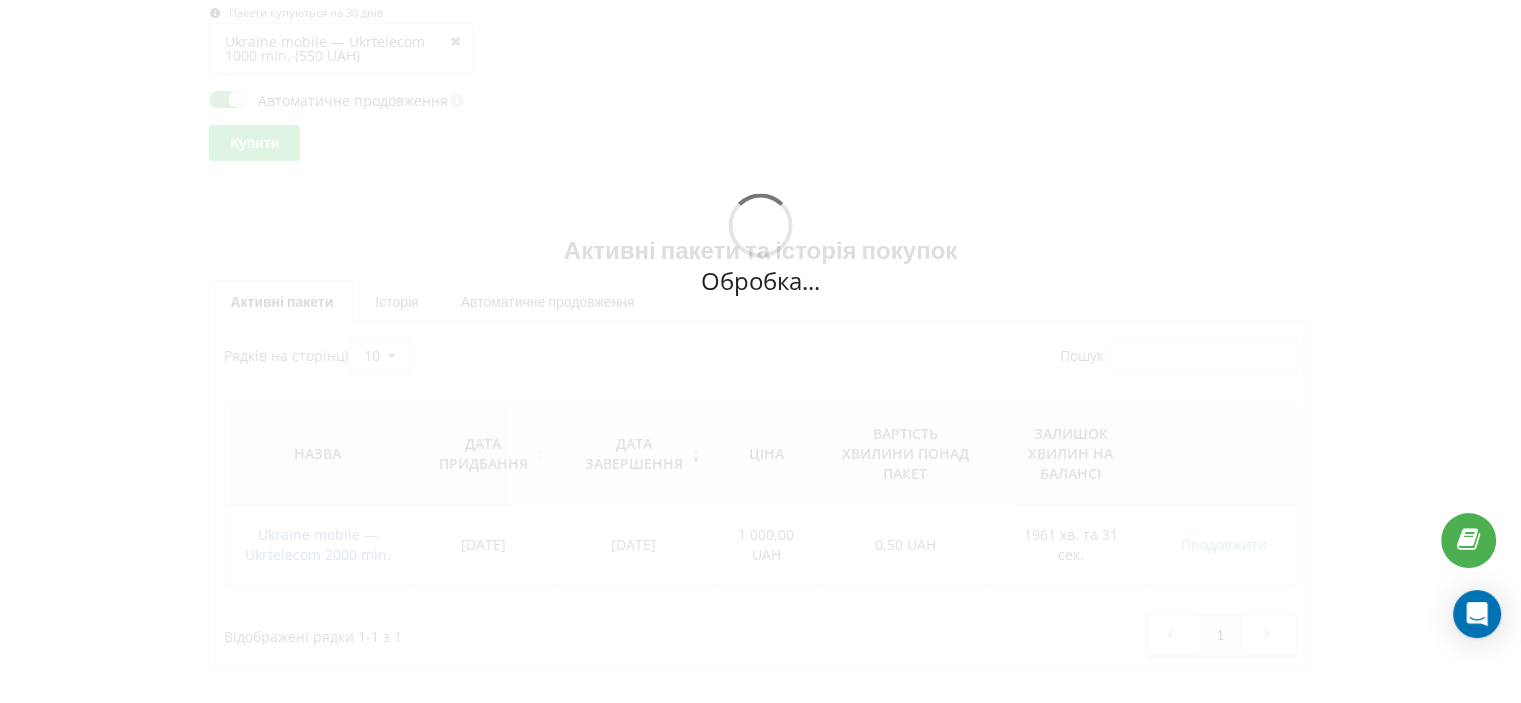 click on "Обробка..." at bounding box center [760, 243] 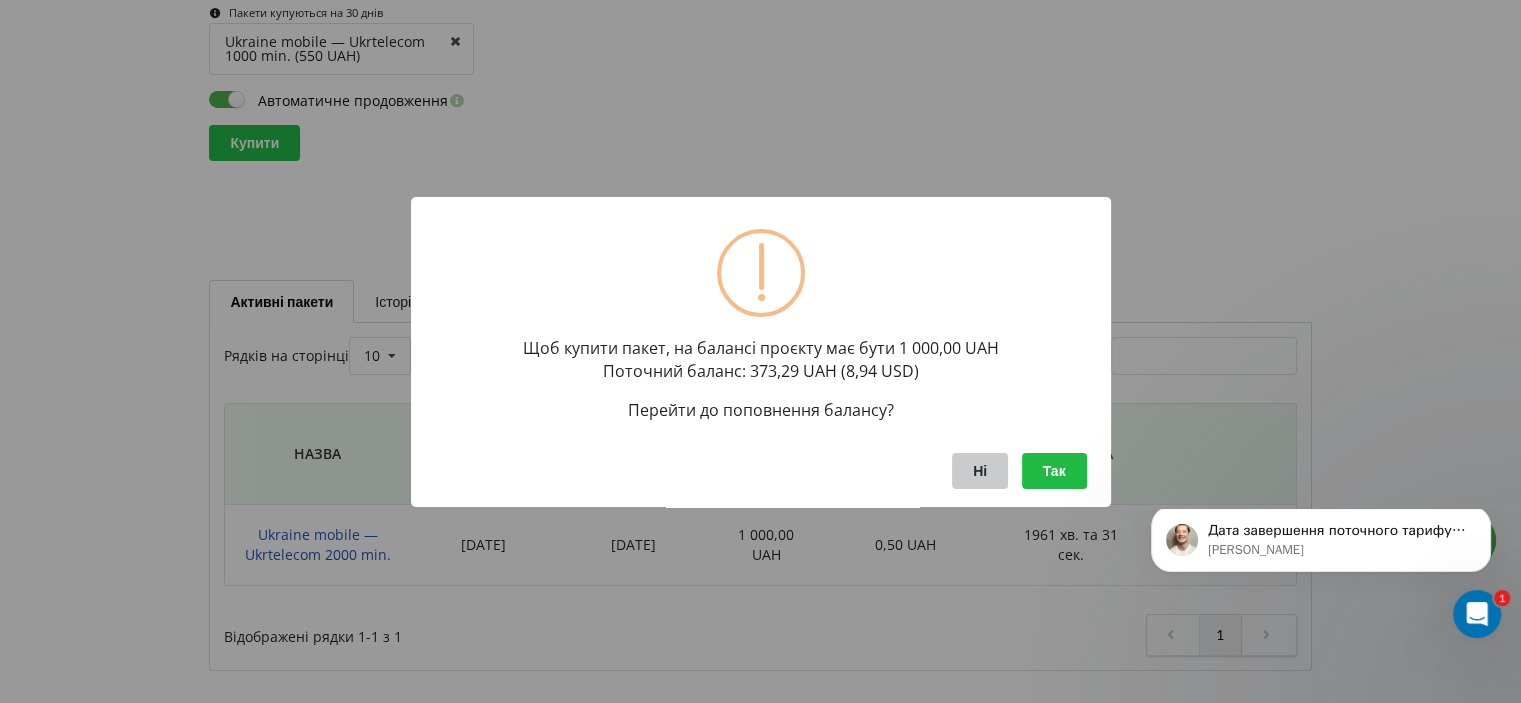scroll, scrollTop: 0, scrollLeft: 0, axis: both 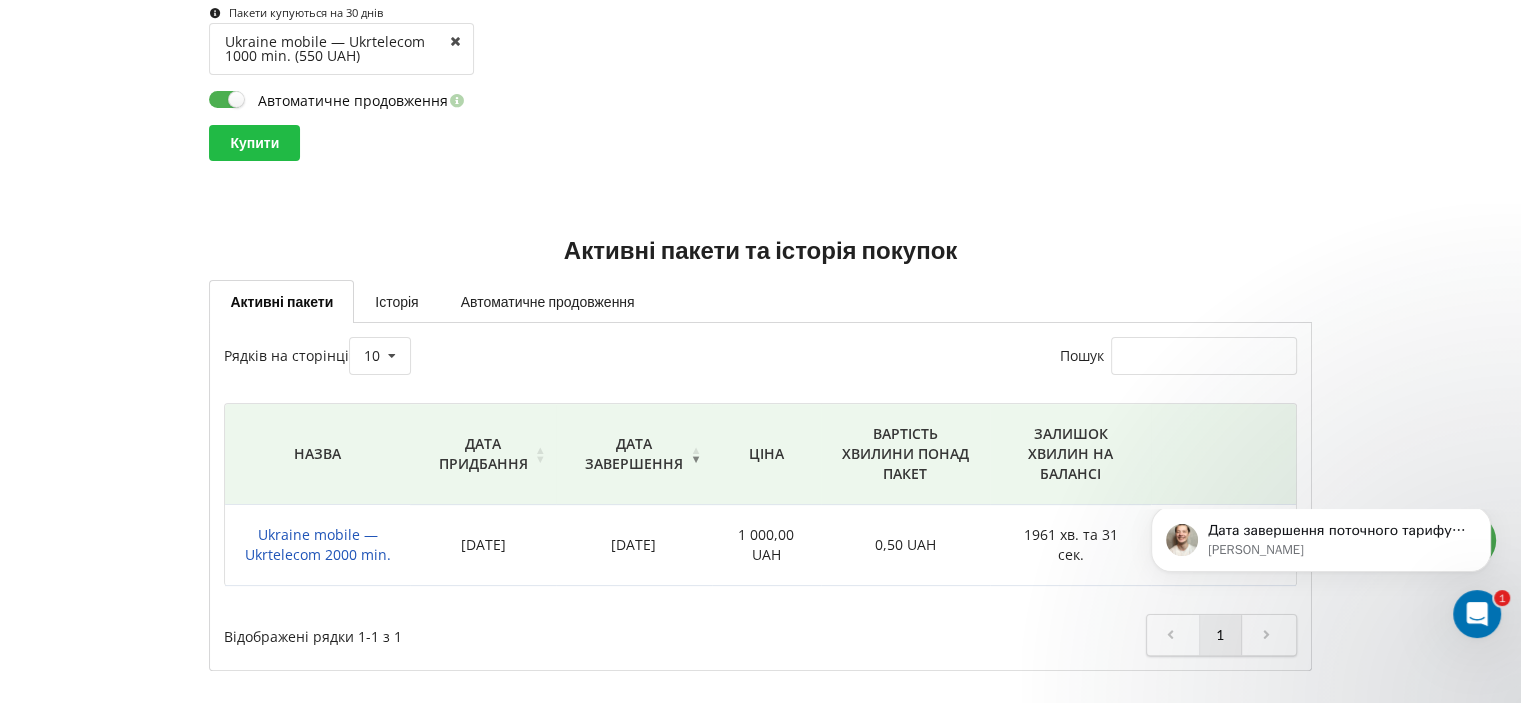 click 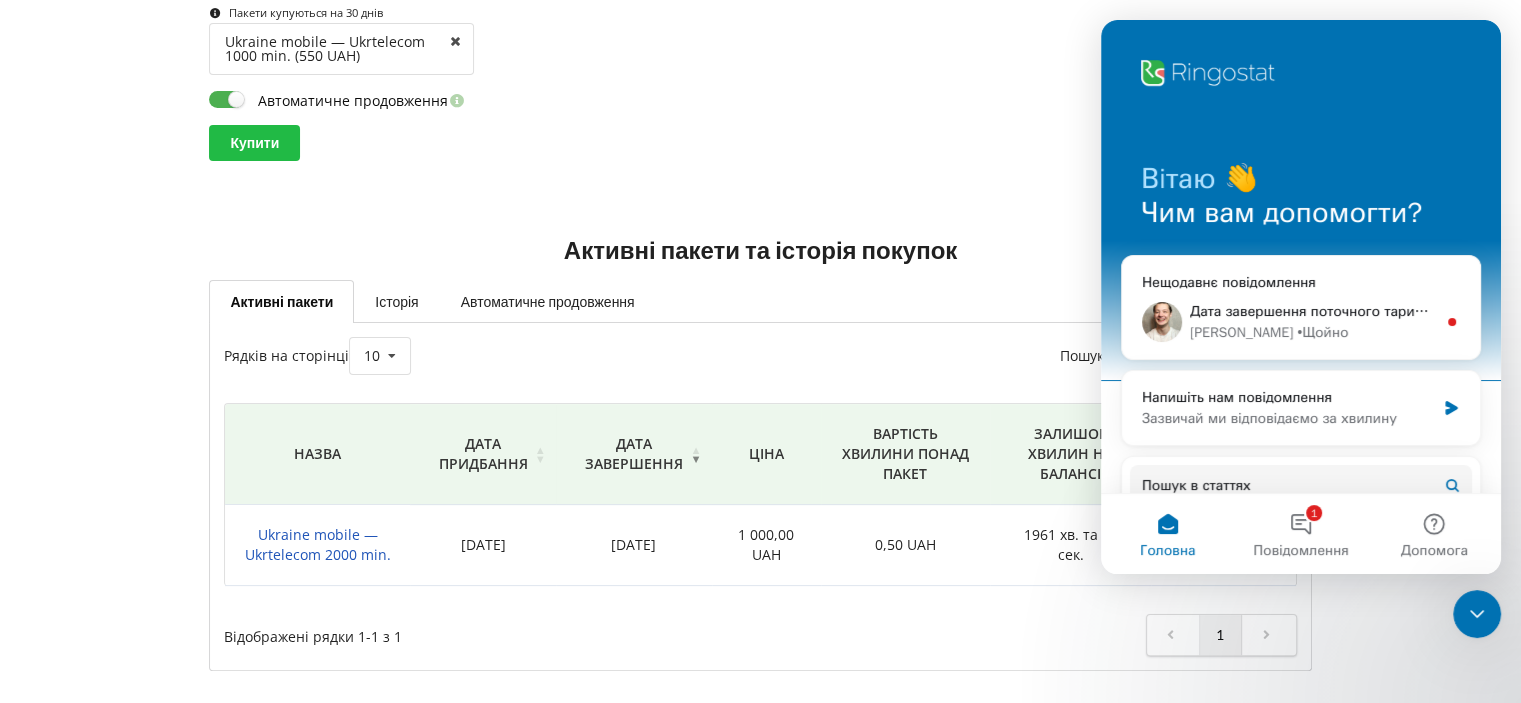 scroll, scrollTop: 0, scrollLeft: 0, axis: both 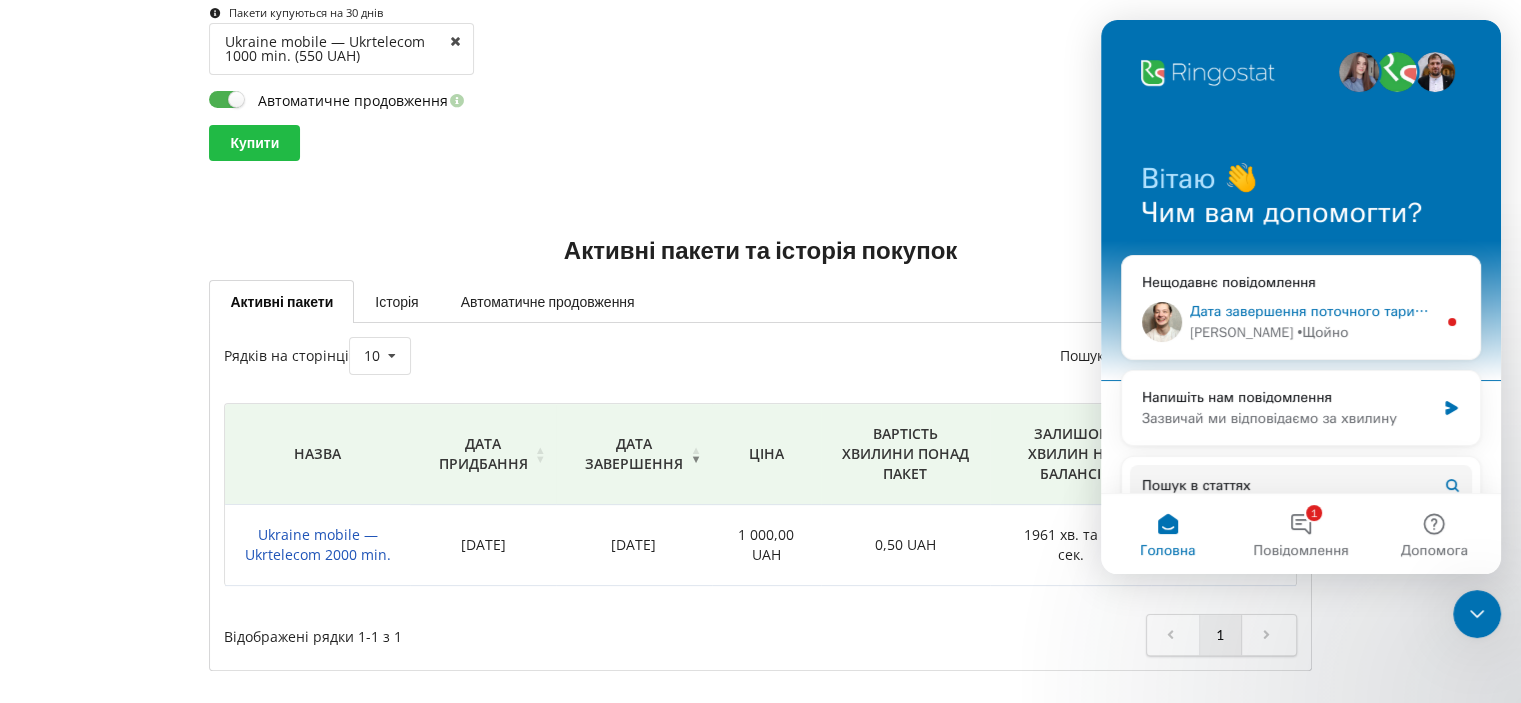 click on "Дата завершення поточного тарифу 17.07.2025" at bounding box center (1334, 311) 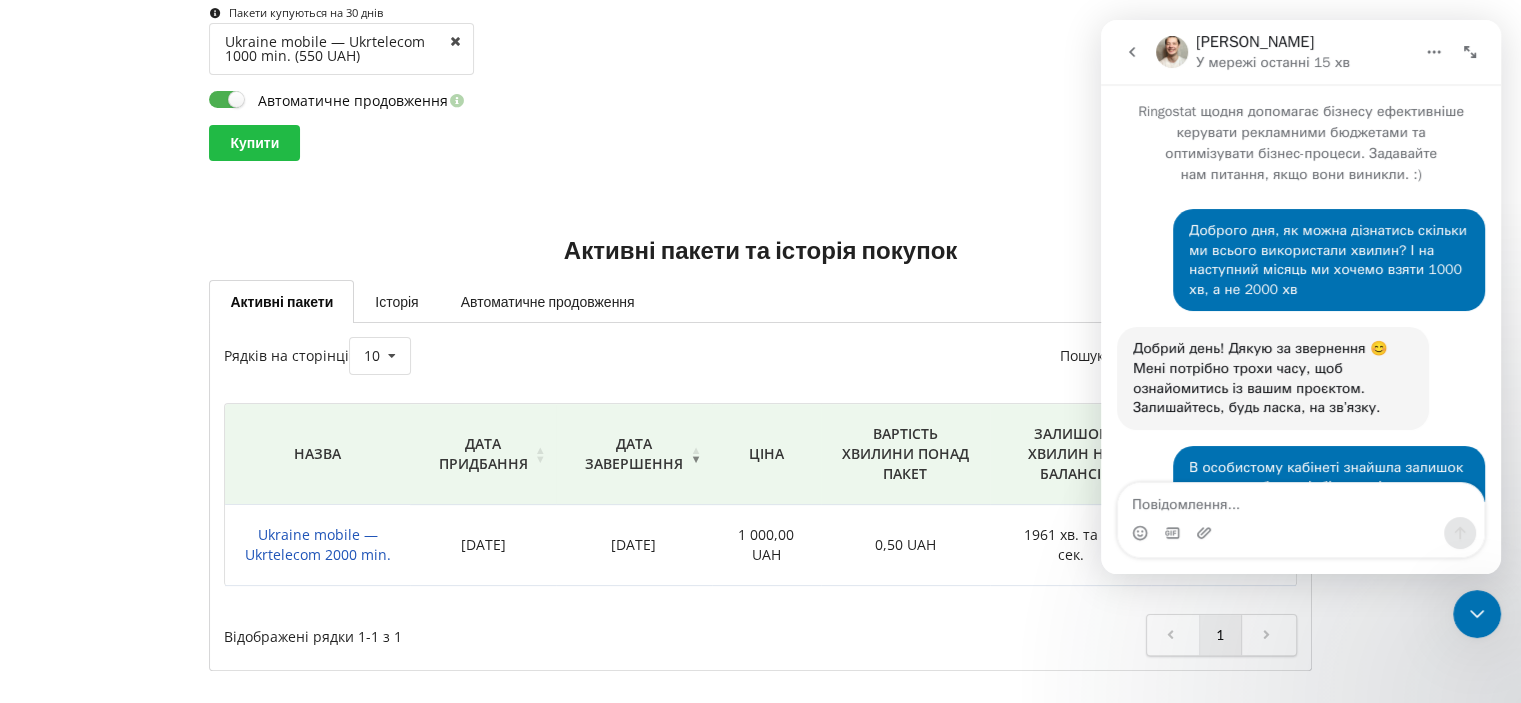 scroll, scrollTop: 2, scrollLeft: 0, axis: vertical 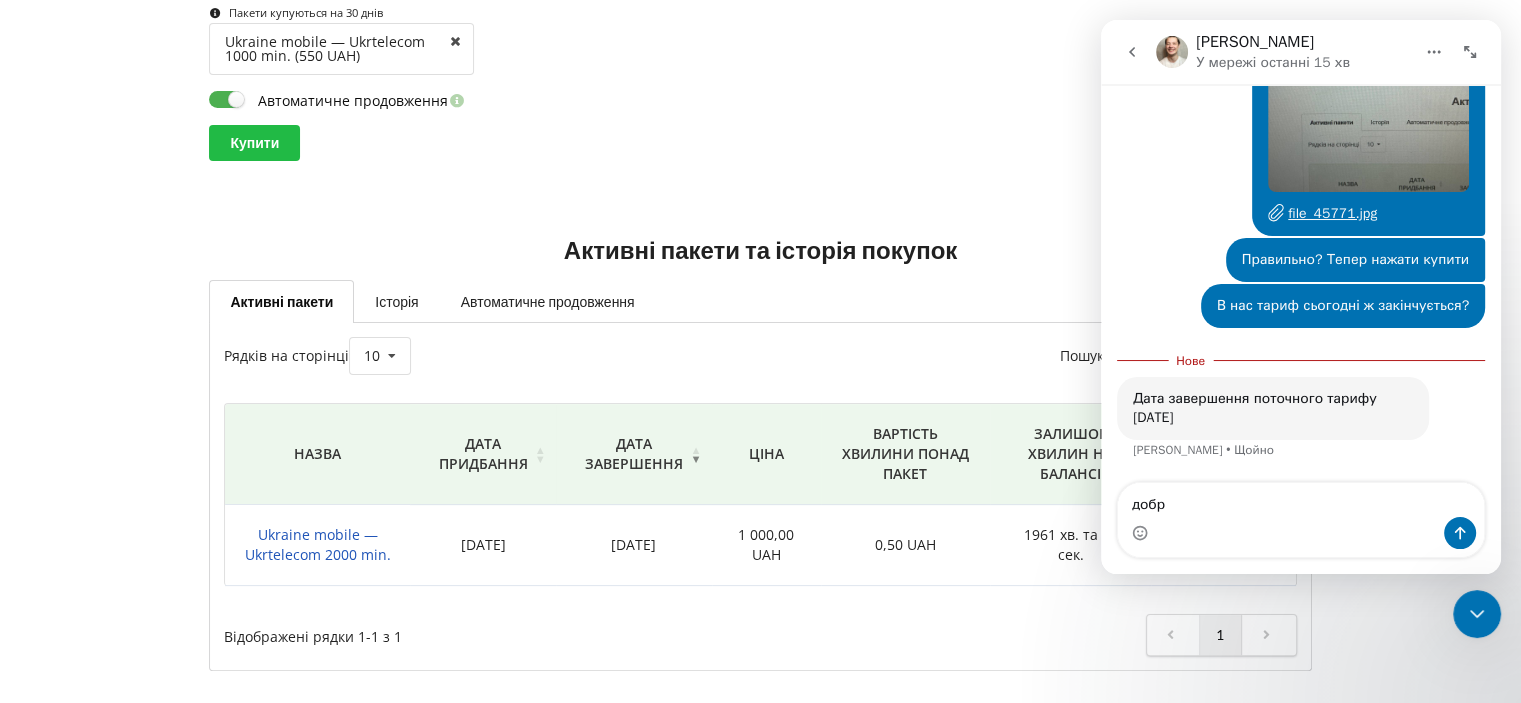 type on "добре" 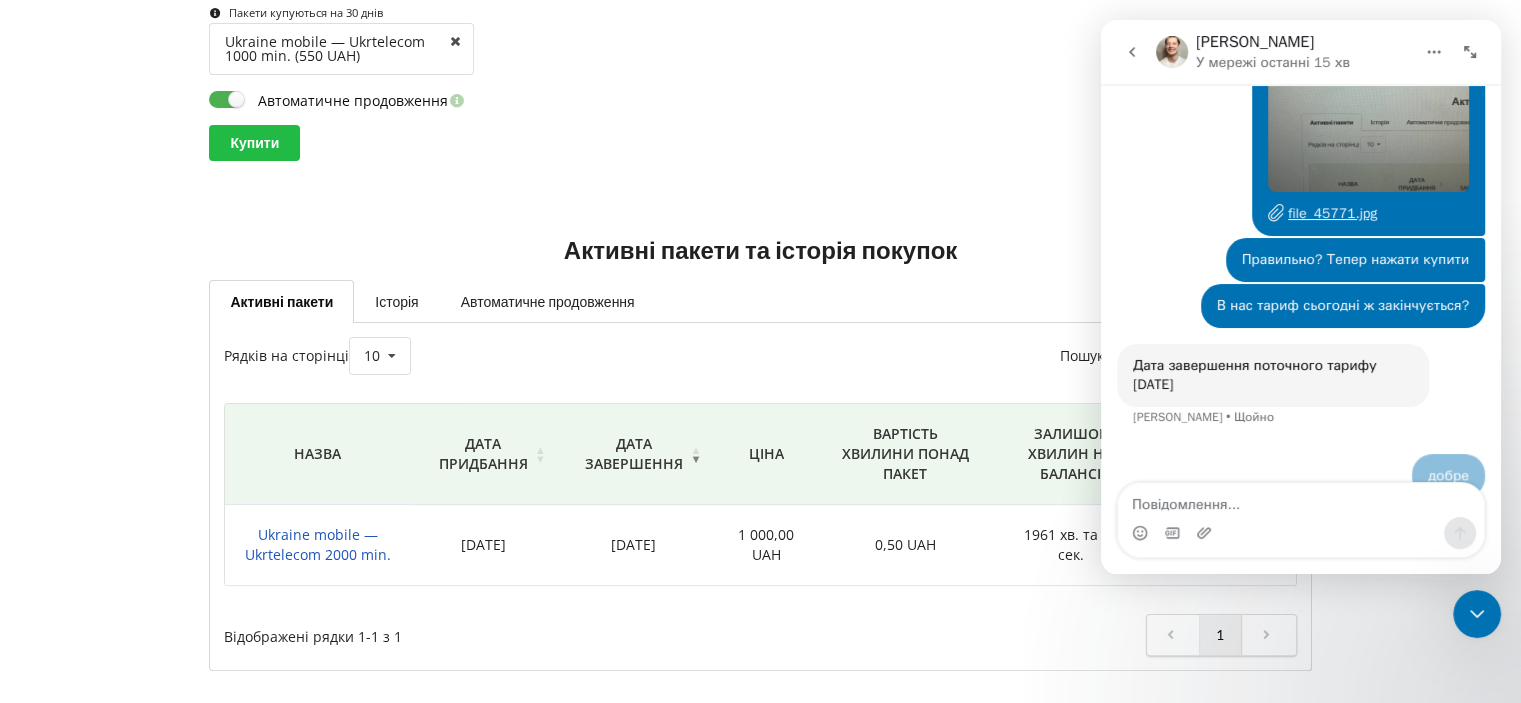 scroll, scrollTop: 2, scrollLeft: 0, axis: vertical 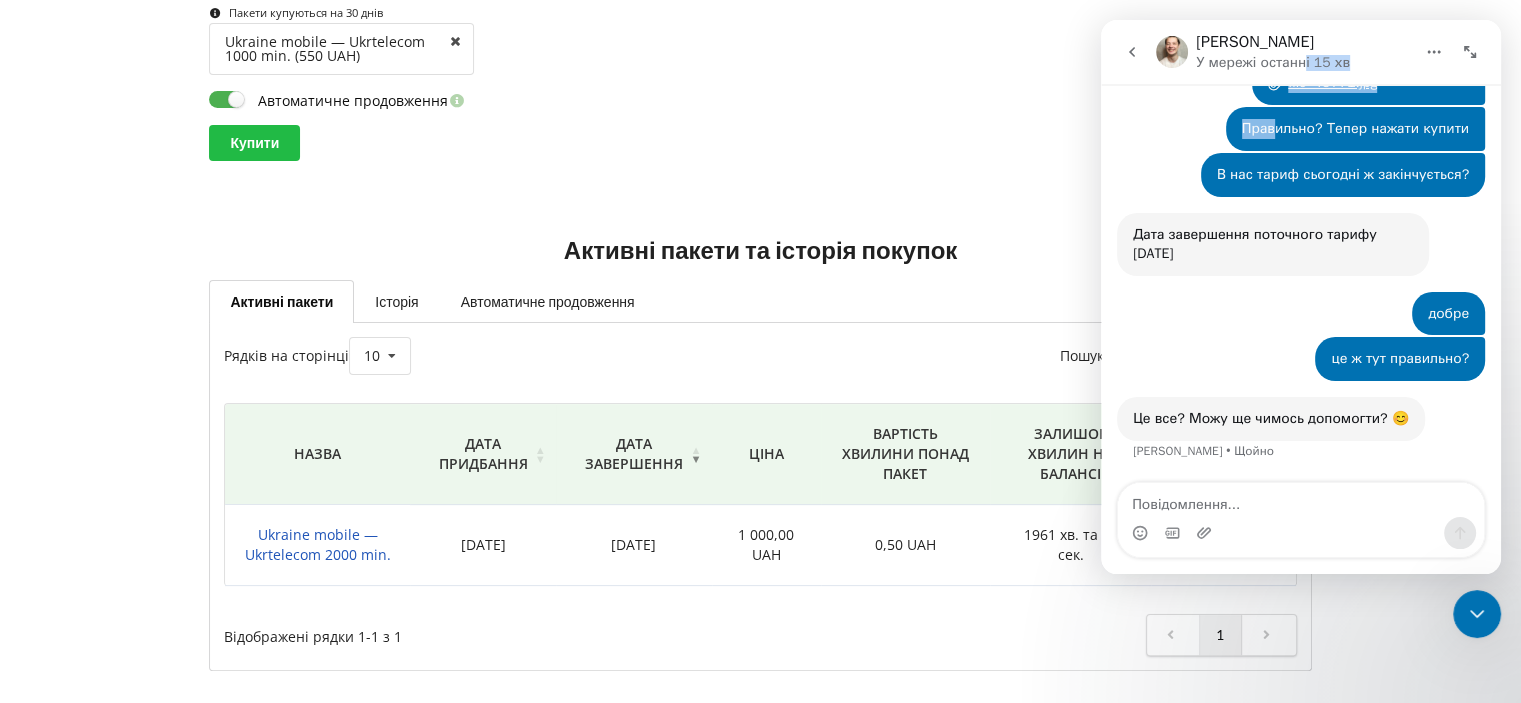 drag, startPoint x: 1299, startPoint y: 36, endPoint x: 1272, endPoint y: 132, distance: 99.724625 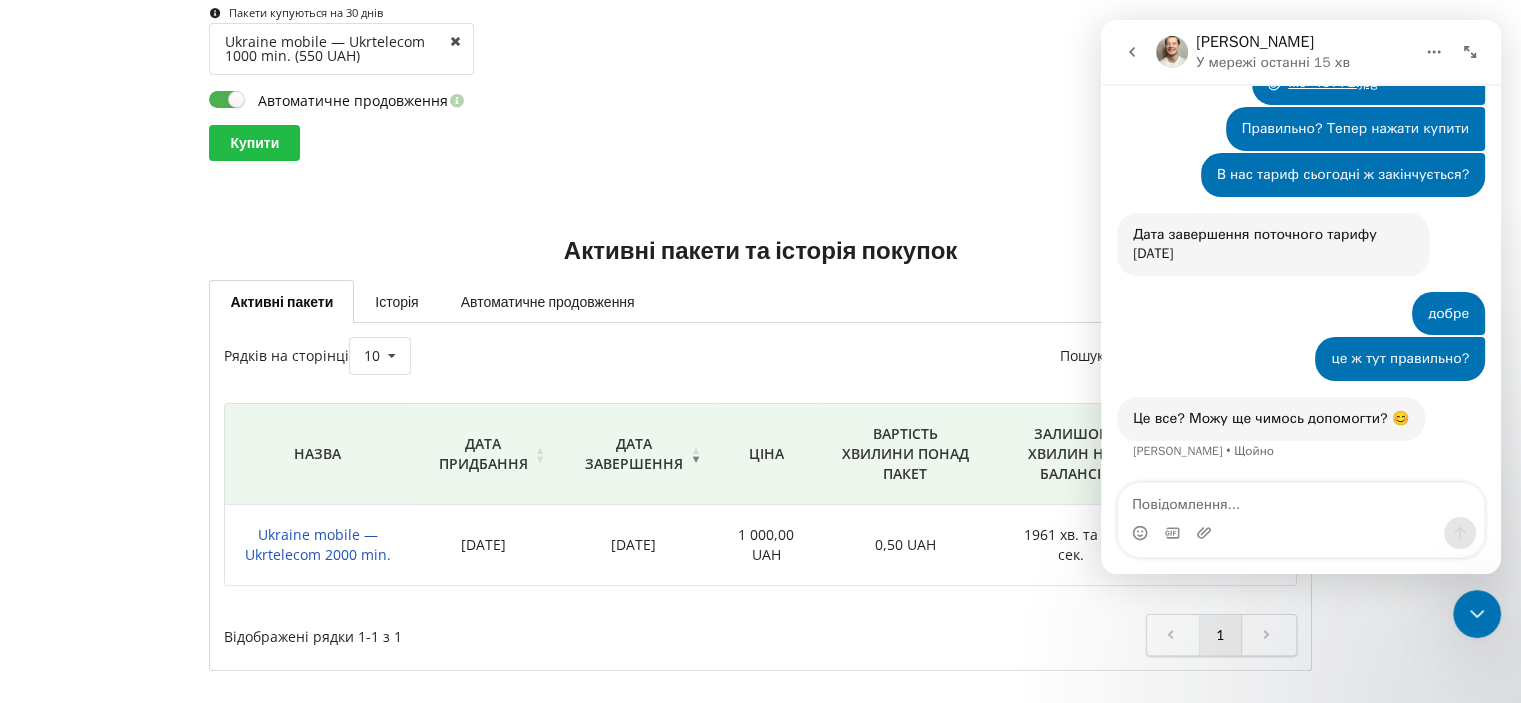 drag, startPoint x: 1157, startPoint y: 122, endPoint x: 1144, endPoint y: 127, distance: 13.928389 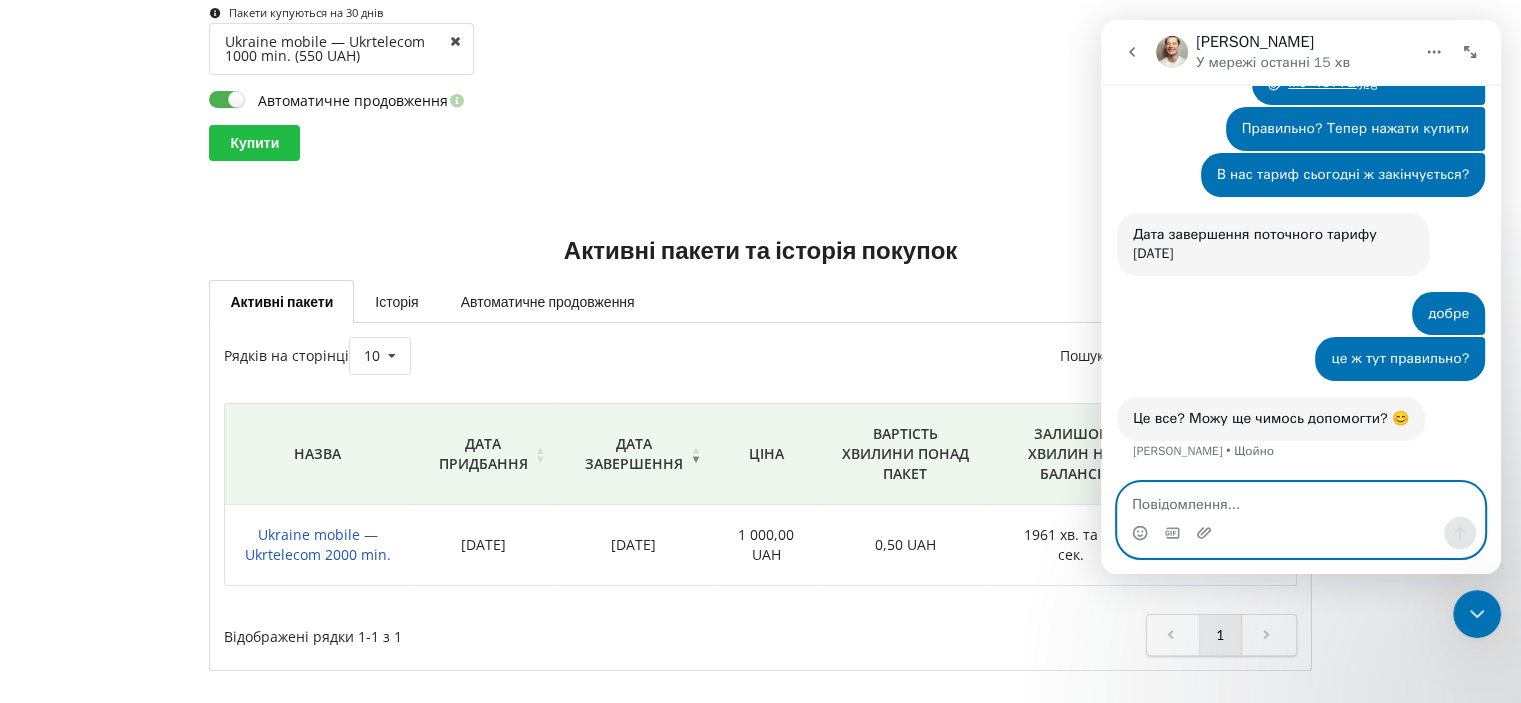 click at bounding box center [1301, 500] 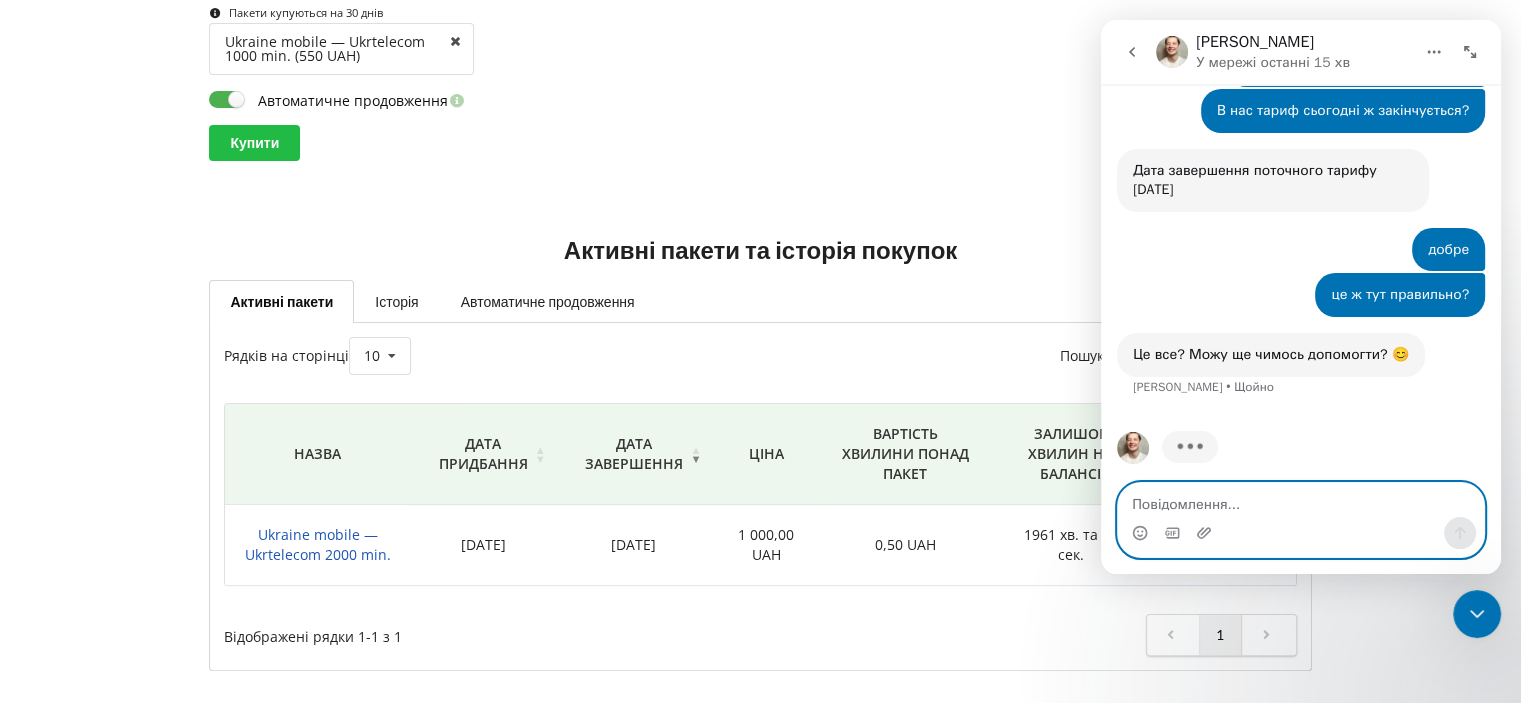 scroll, scrollTop: 1502, scrollLeft: 0, axis: vertical 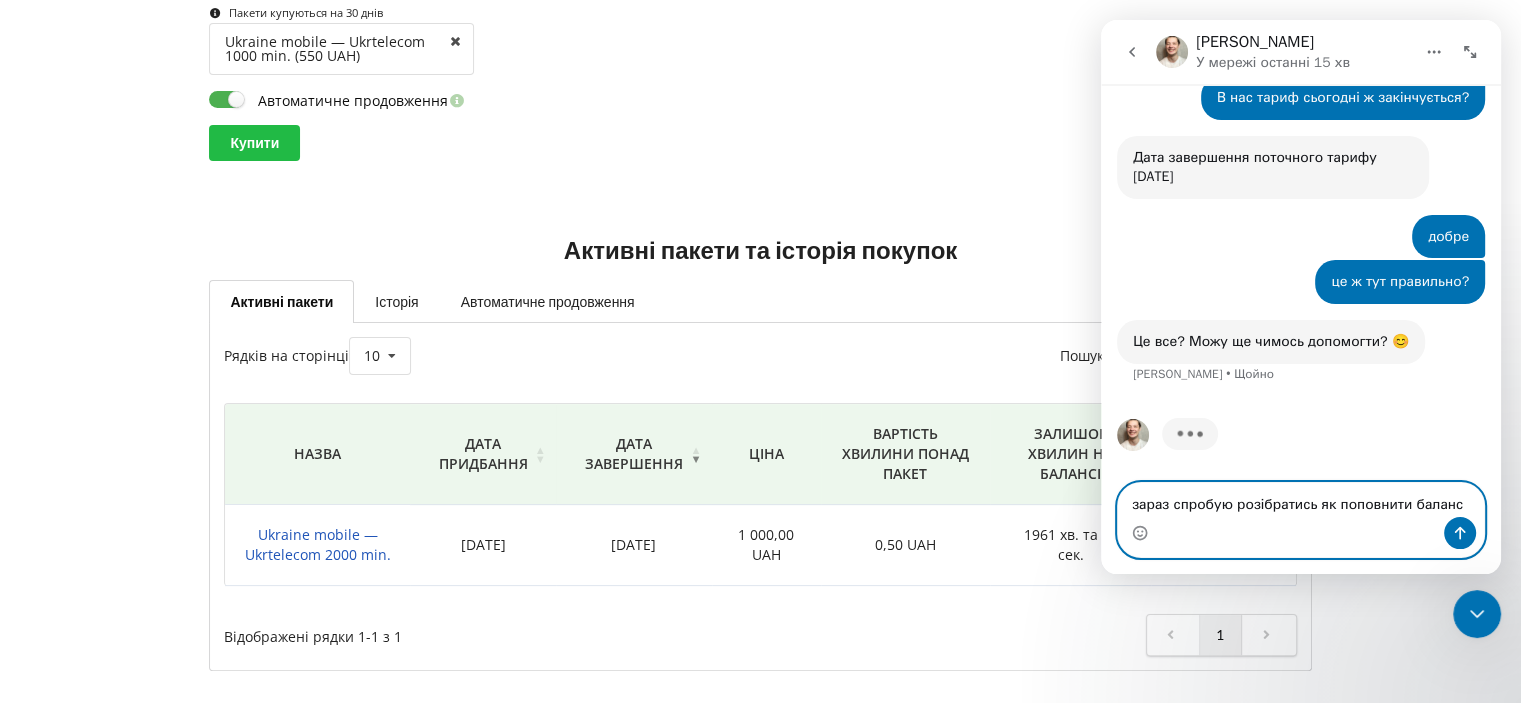 type on "зараз спробую розібратись як поповнити баланс" 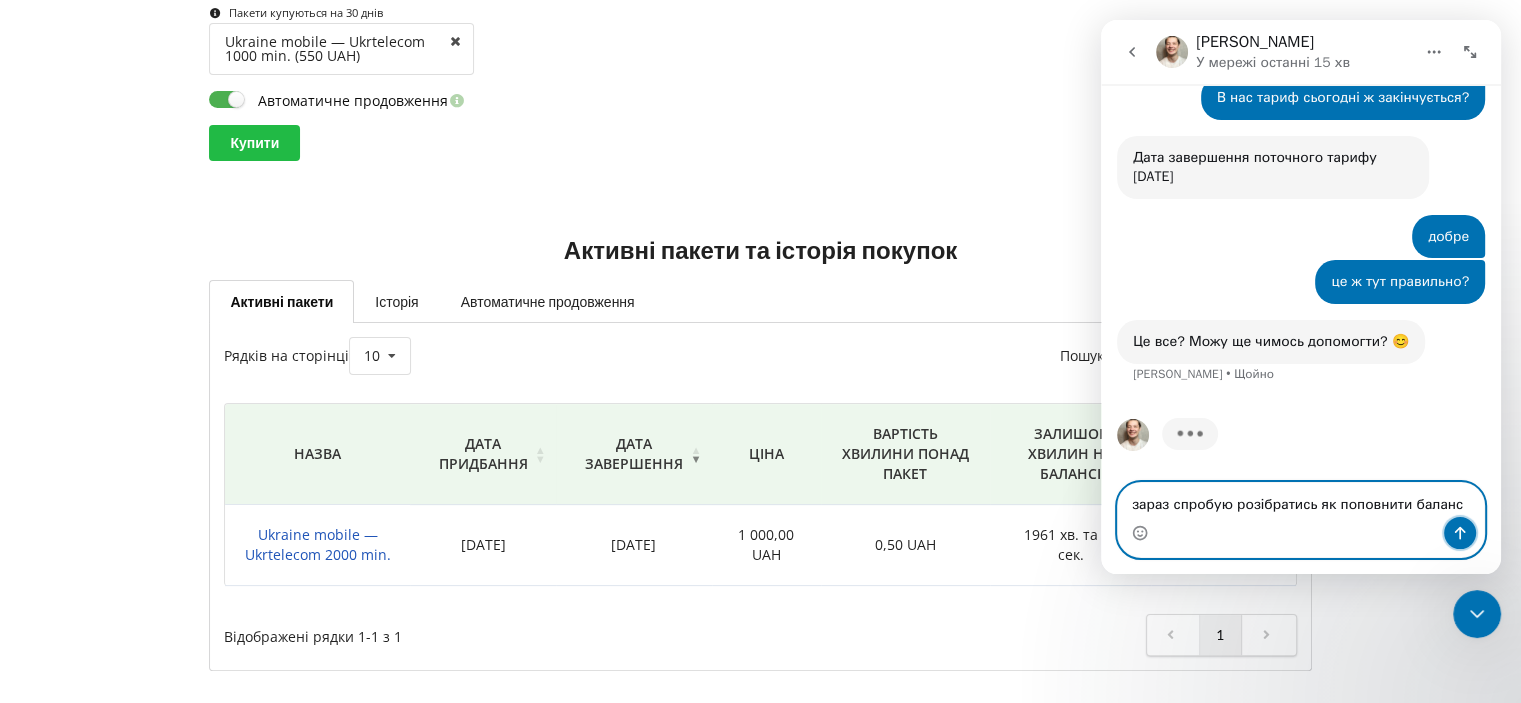 click 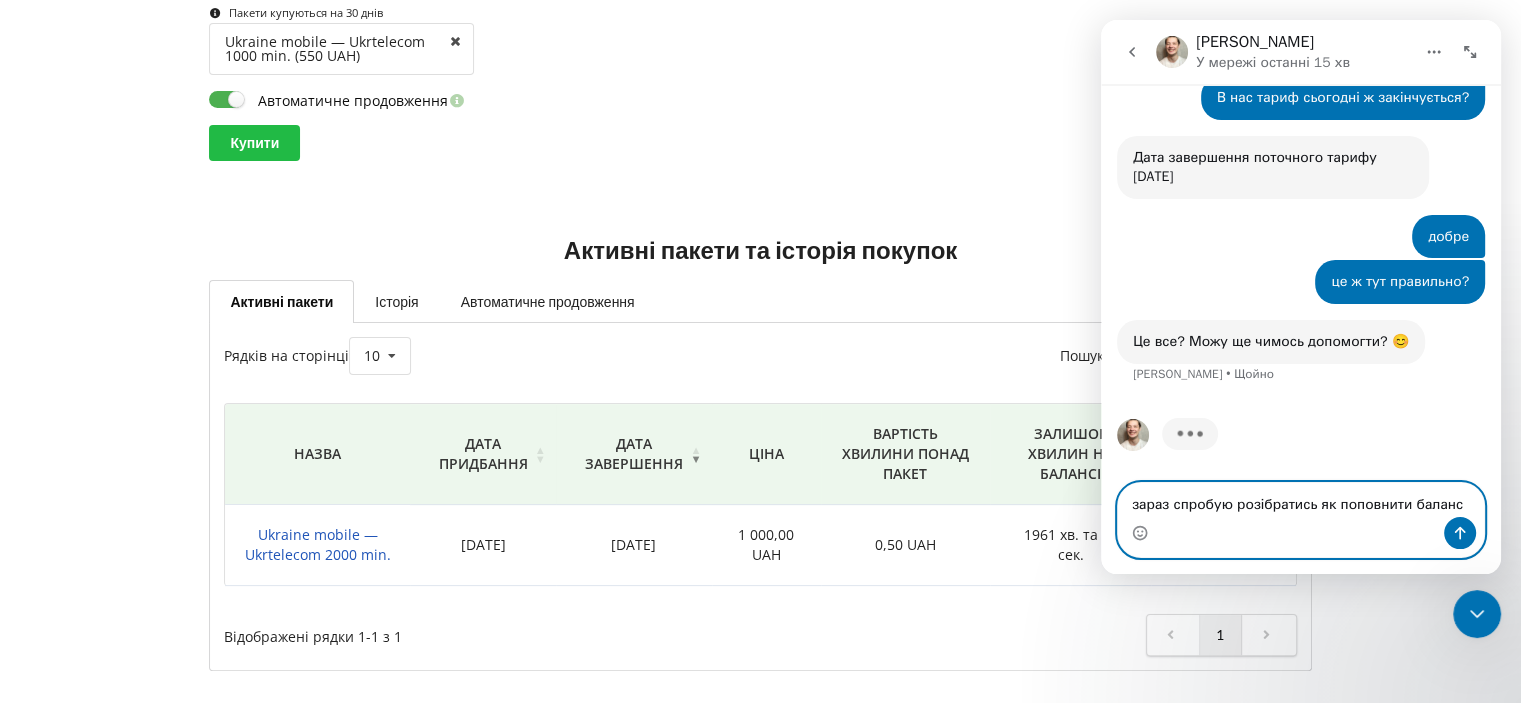 type 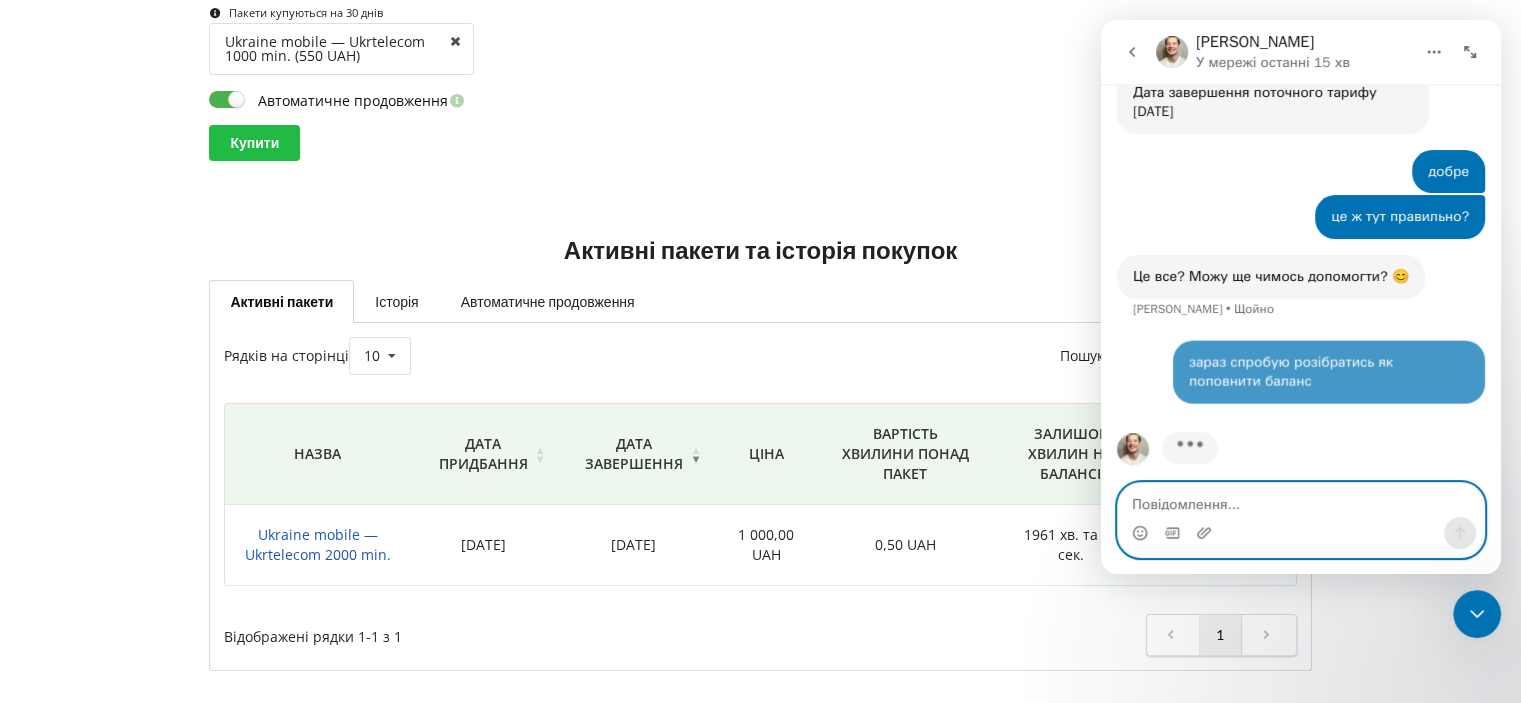 scroll, scrollTop: 1581, scrollLeft: 0, axis: vertical 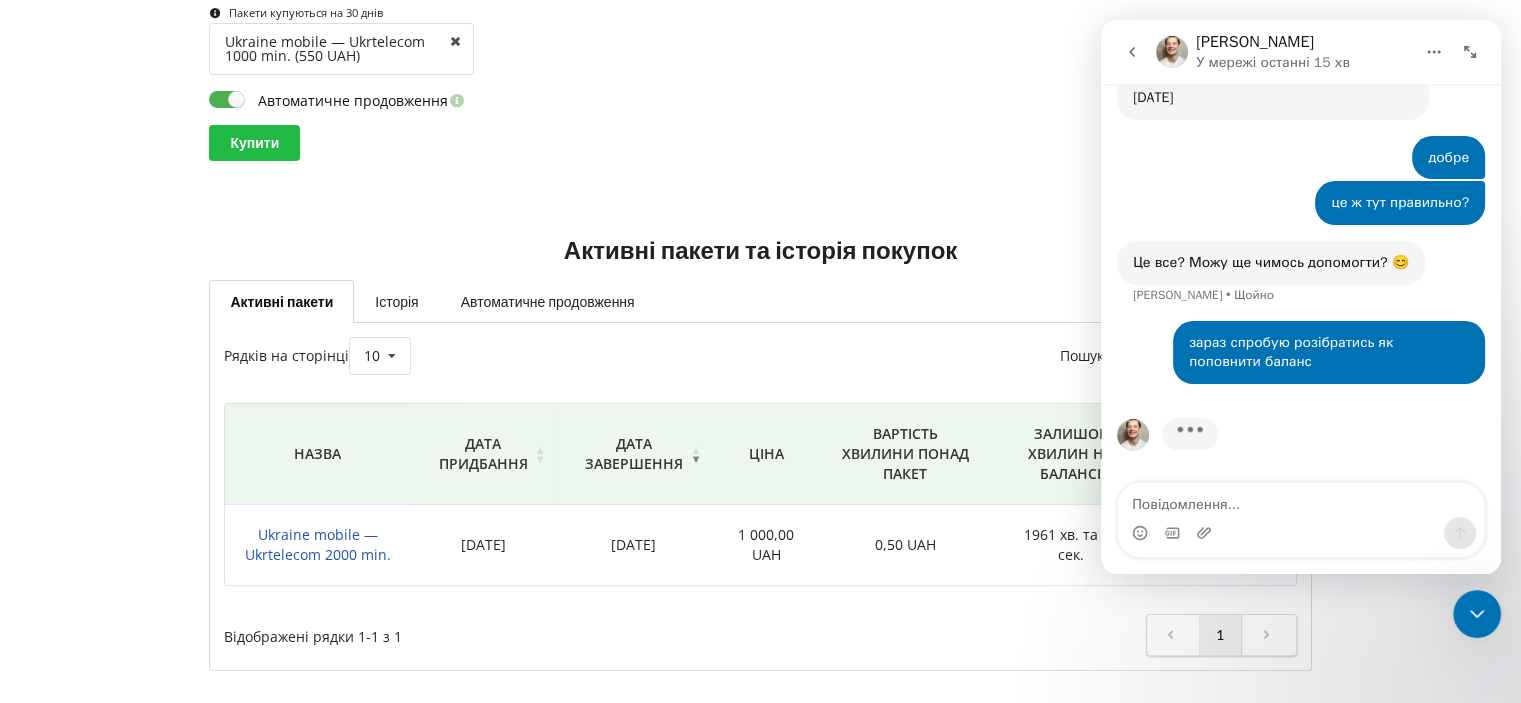 drag, startPoint x: 1342, startPoint y: 27, endPoint x: 1359, endPoint y: 71, distance: 47.169907 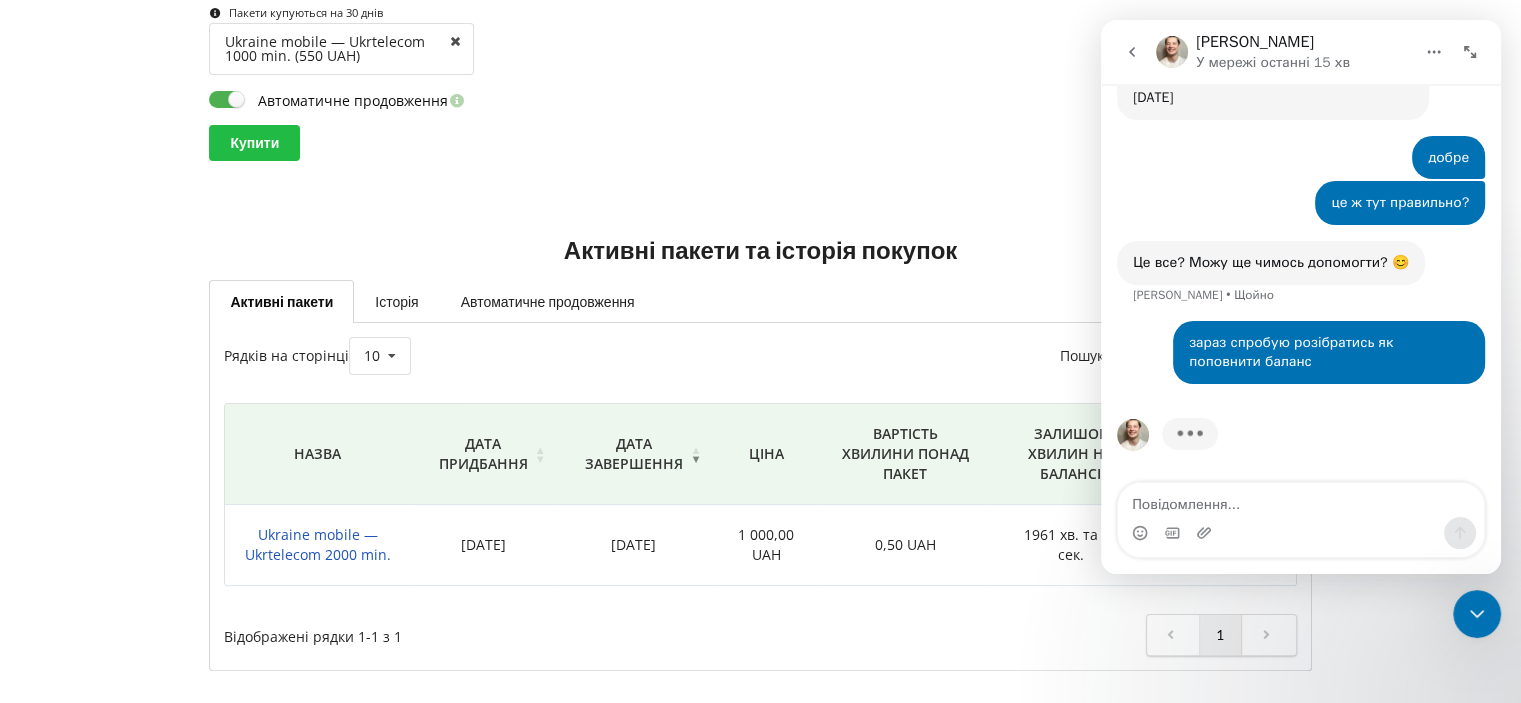 click on "Vladyslav У мережі останні 15 хв" at bounding box center [1301, 52] 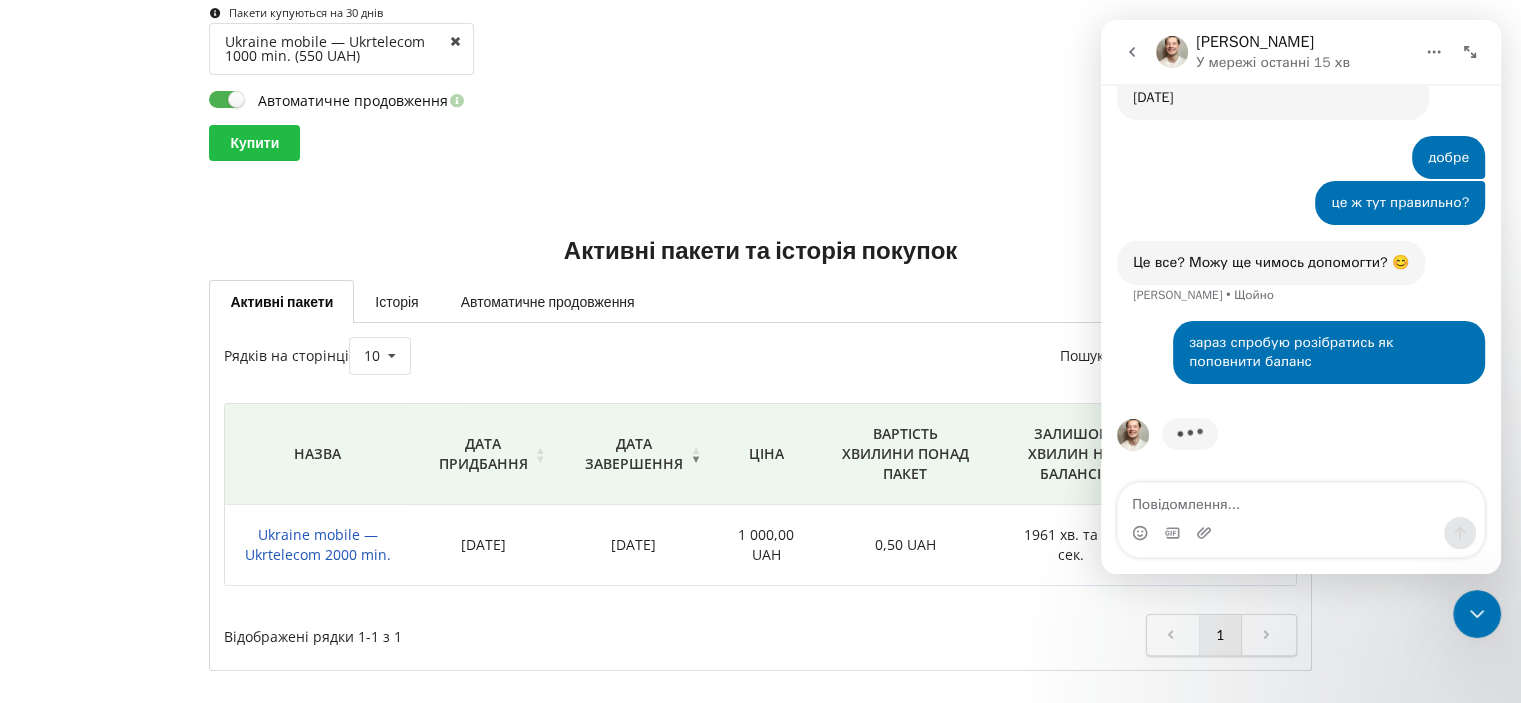scroll, scrollTop: 1504, scrollLeft: 0, axis: vertical 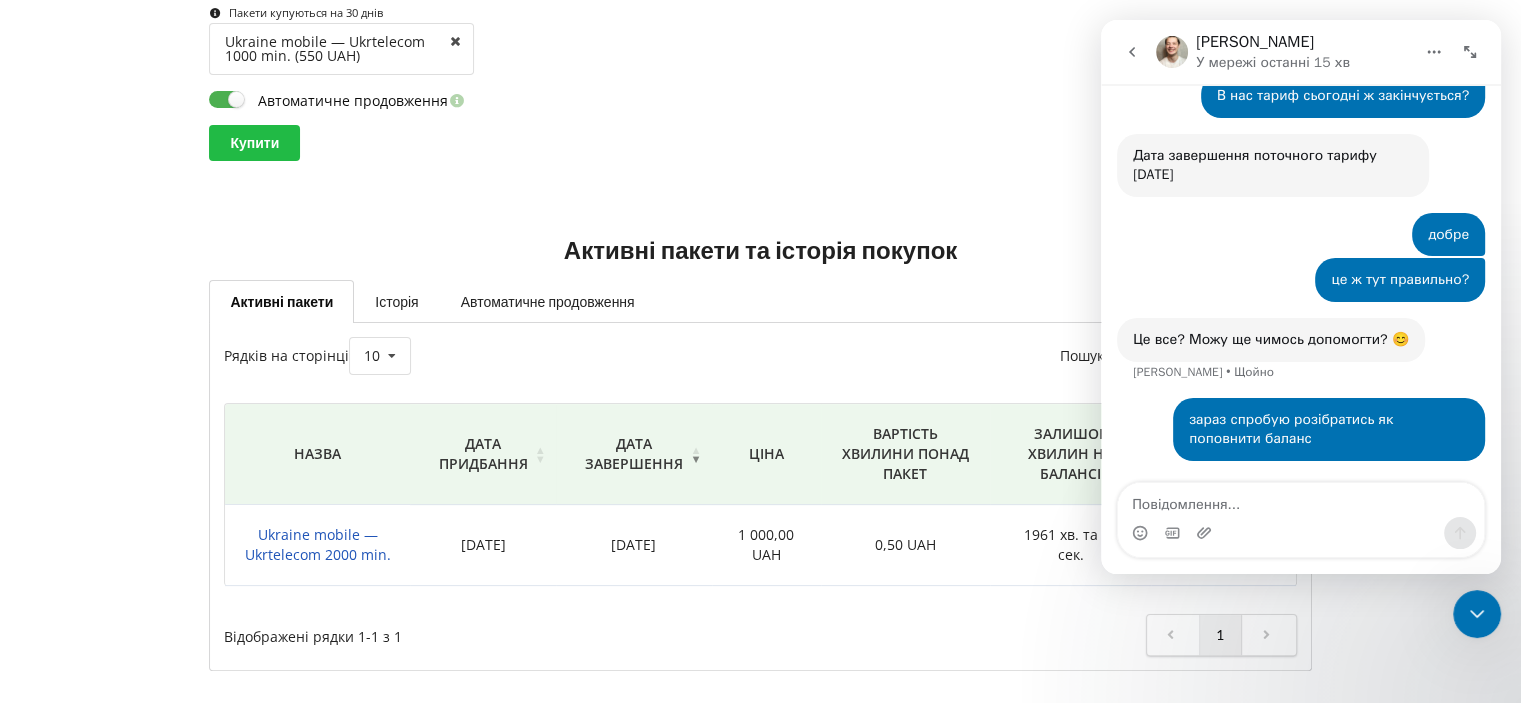 click 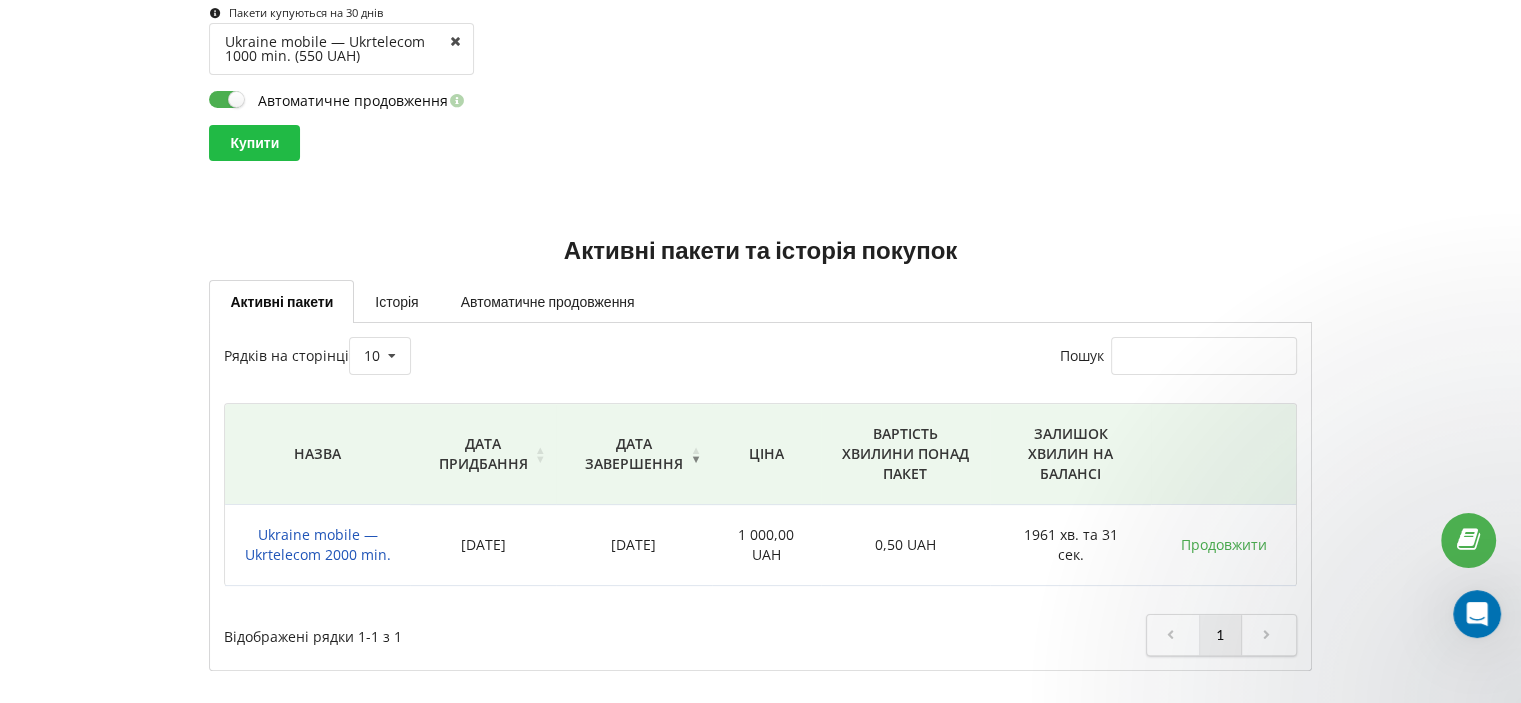 scroll, scrollTop: 0, scrollLeft: 0, axis: both 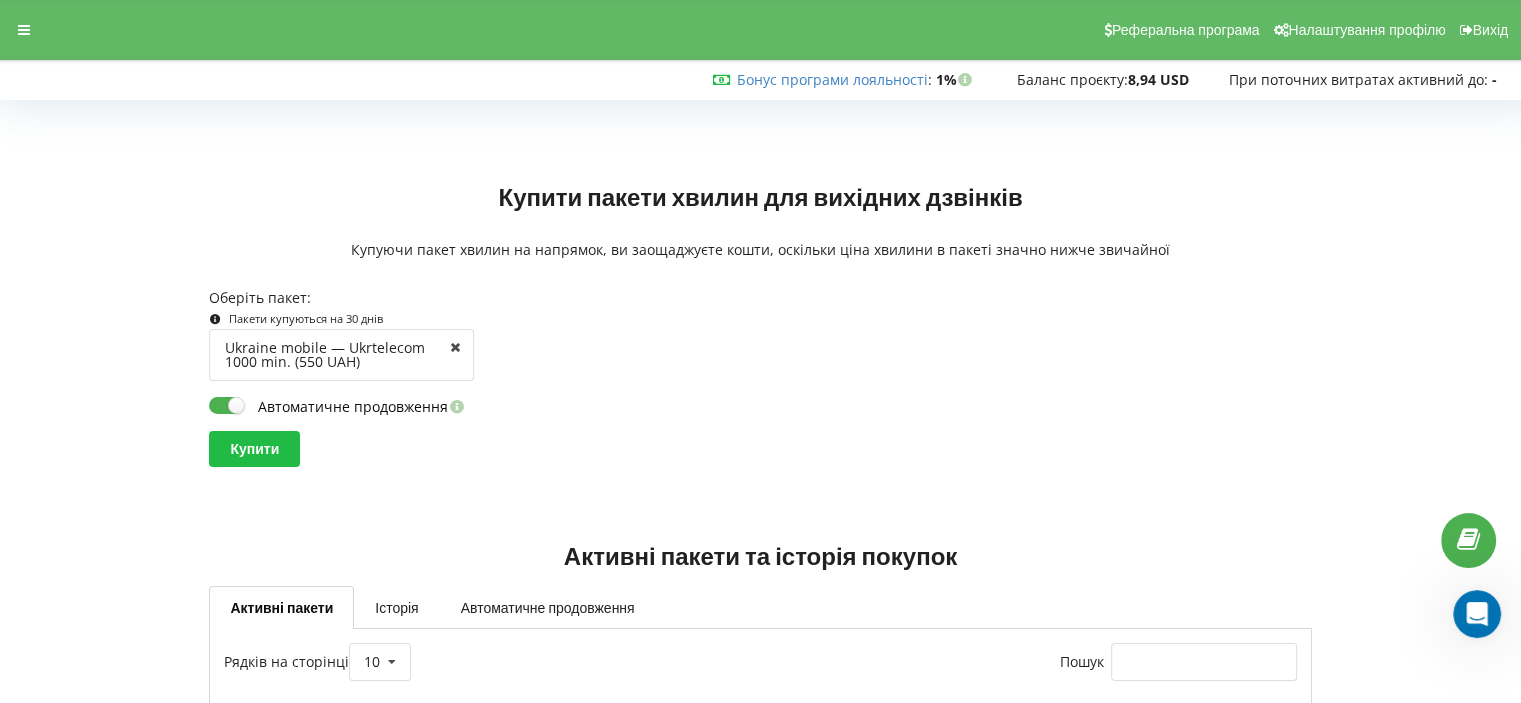 click on "8,94 USD" at bounding box center (1158, 79) 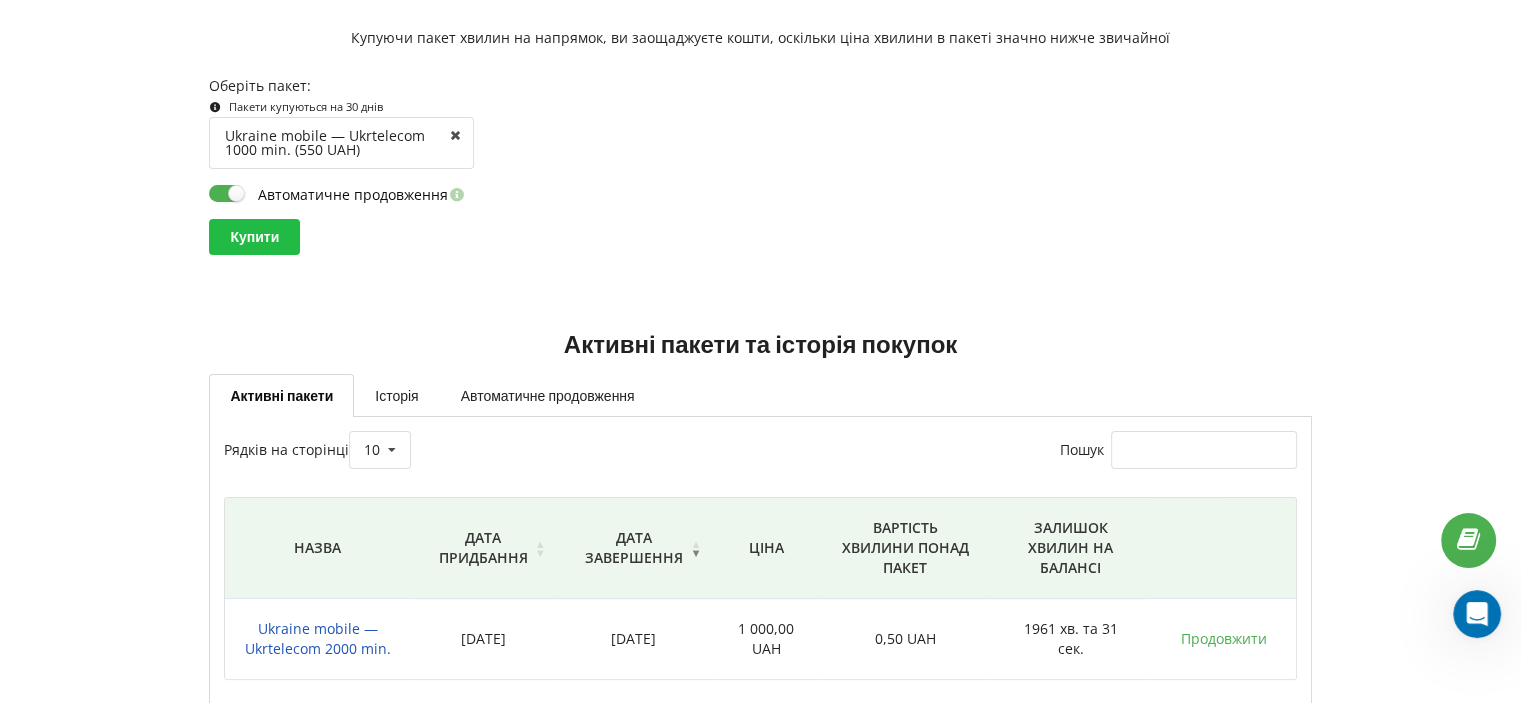 scroll, scrollTop: 106, scrollLeft: 0, axis: vertical 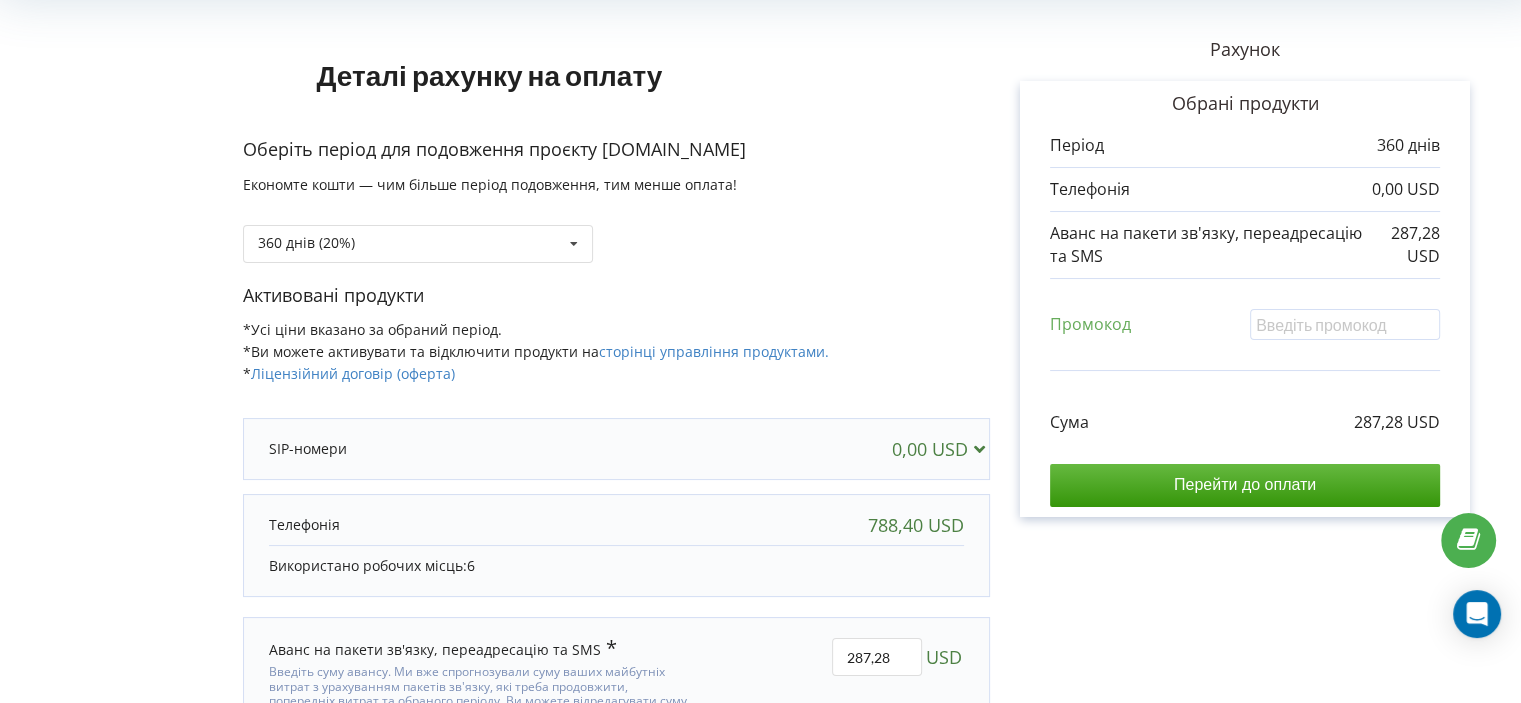 click on "Рахунок" at bounding box center [1245, 50] 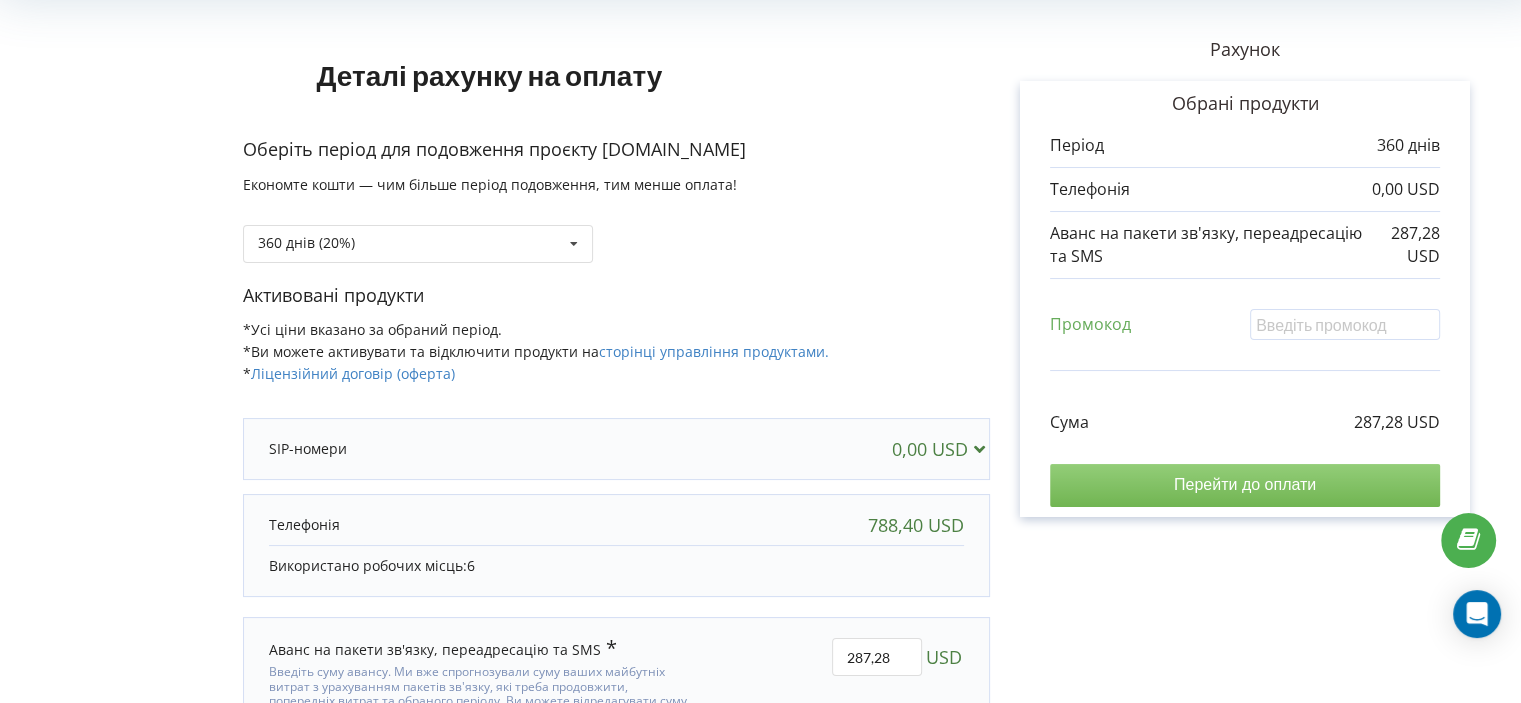 click on "Перейти до оплати" at bounding box center (1245, 485) 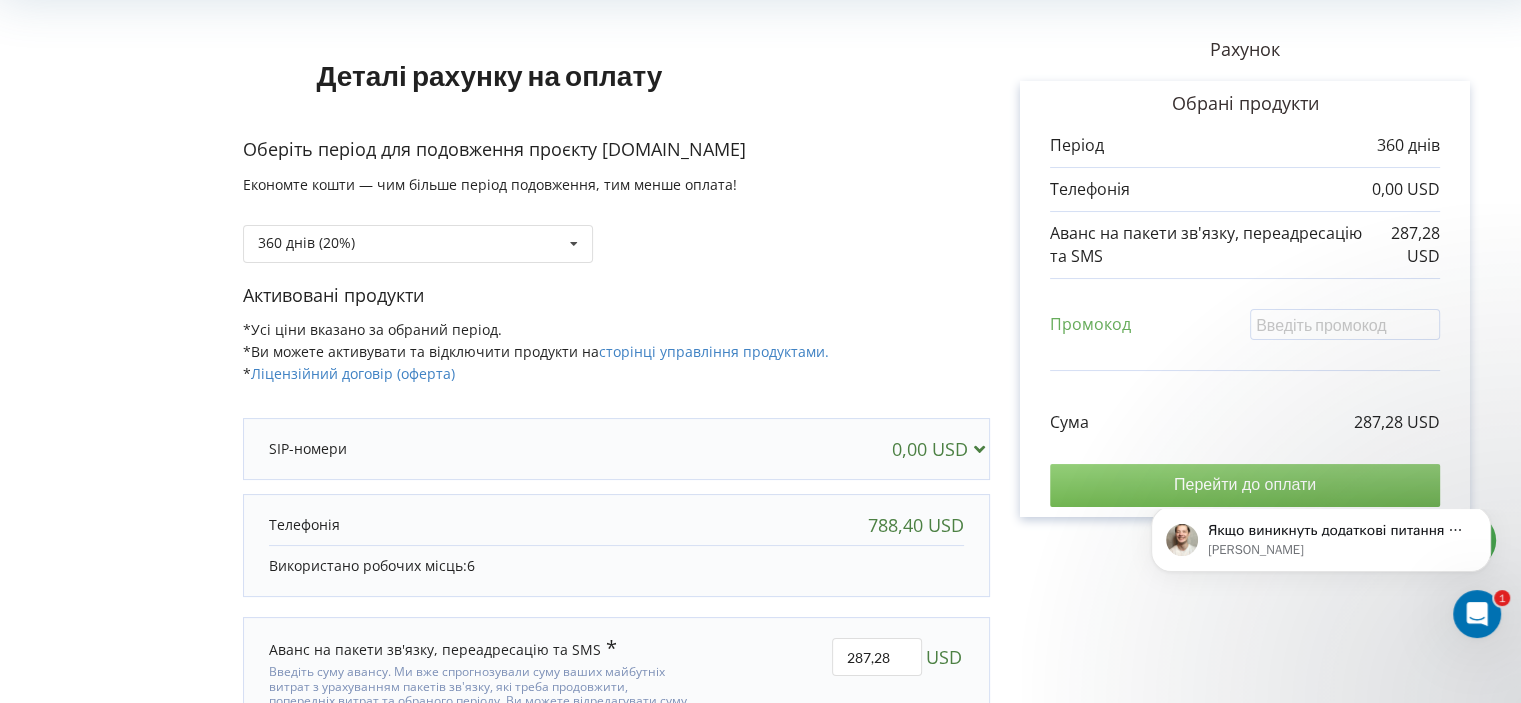 scroll, scrollTop: 0, scrollLeft: 0, axis: both 